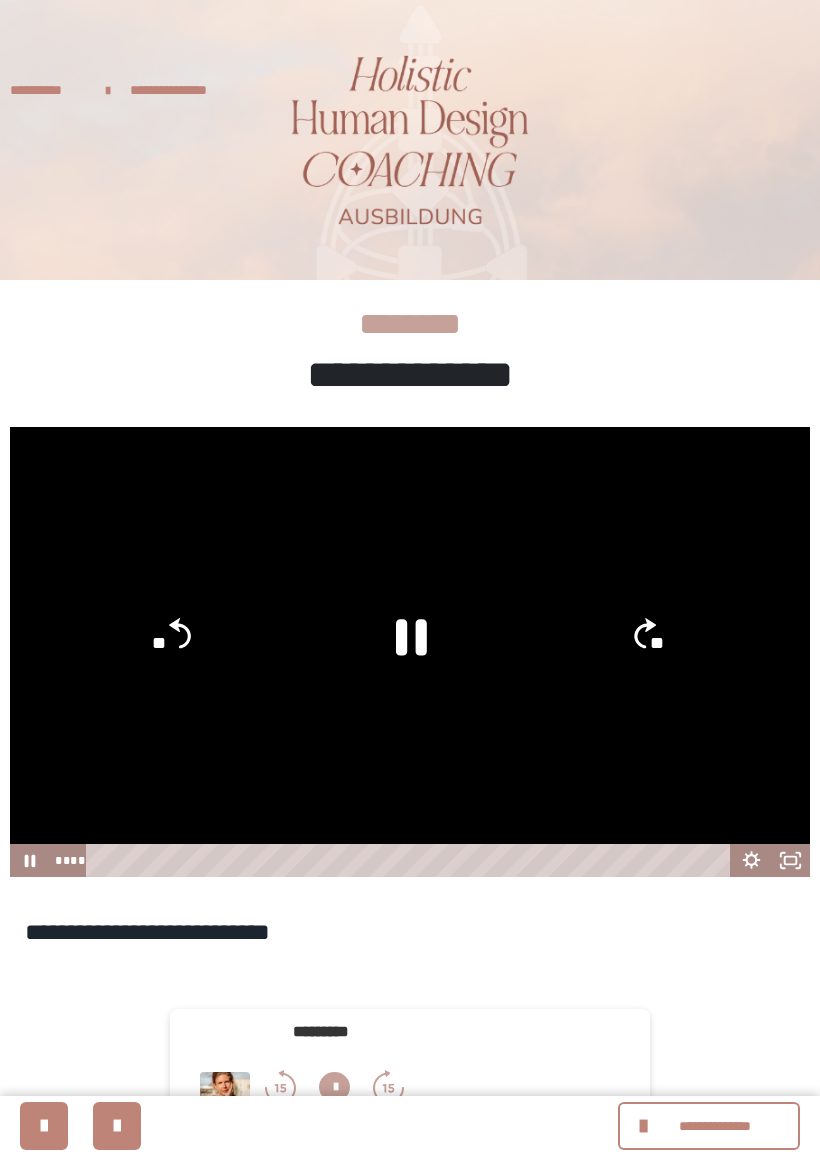 scroll, scrollTop: 0, scrollLeft: 0, axis: both 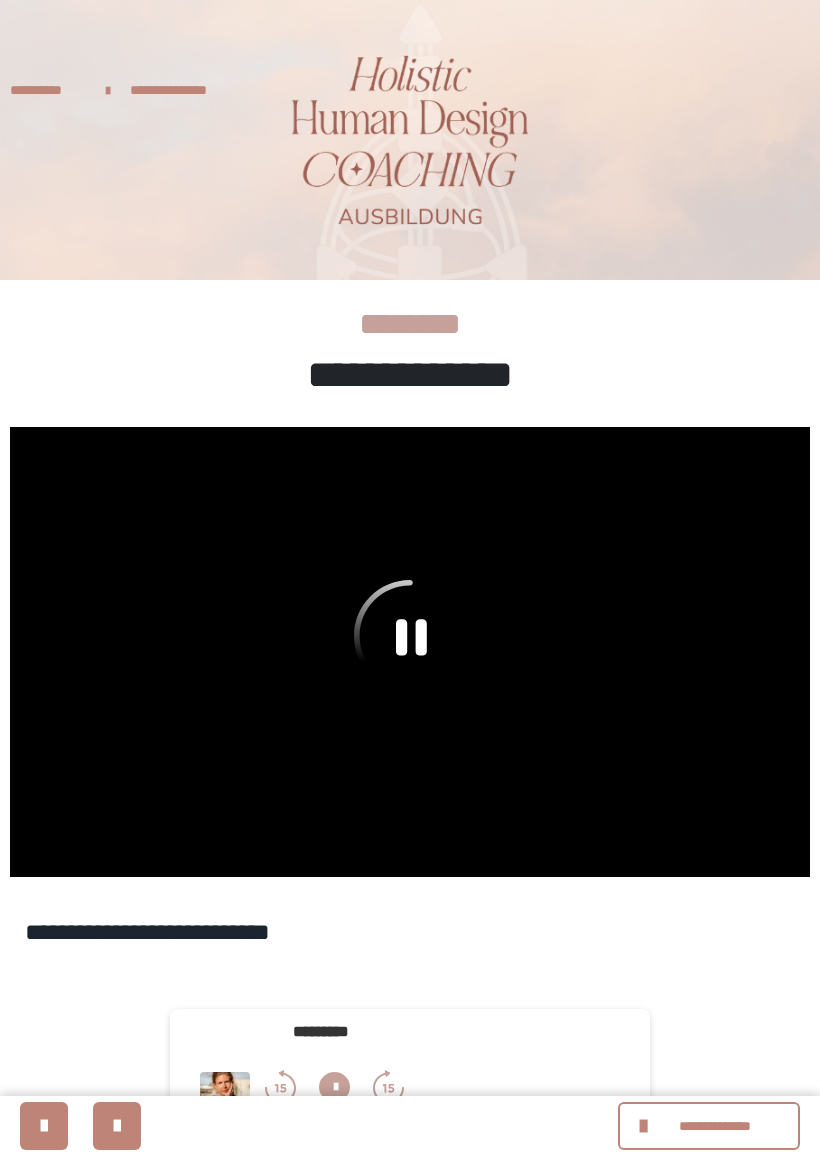 click at bounding box center [410, 652] 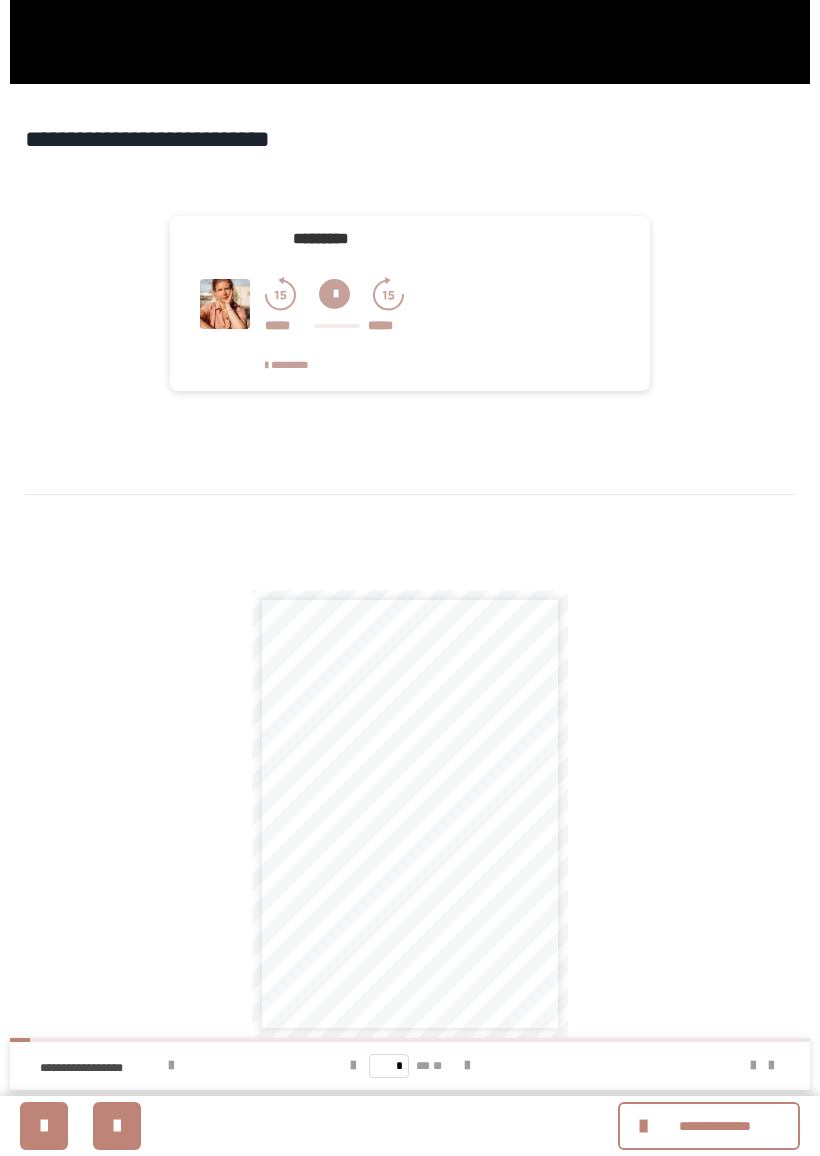 scroll, scrollTop: 874, scrollLeft: 0, axis: vertical 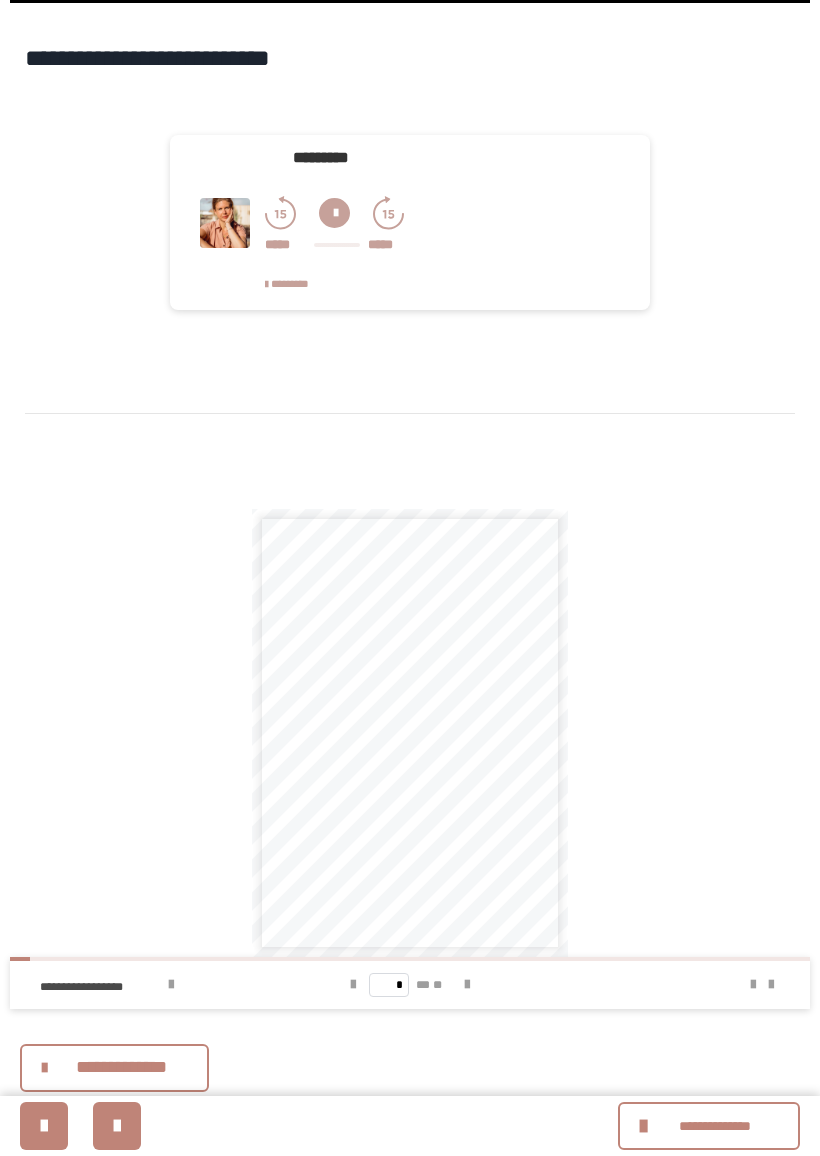 click at bounding box center [467, 985] 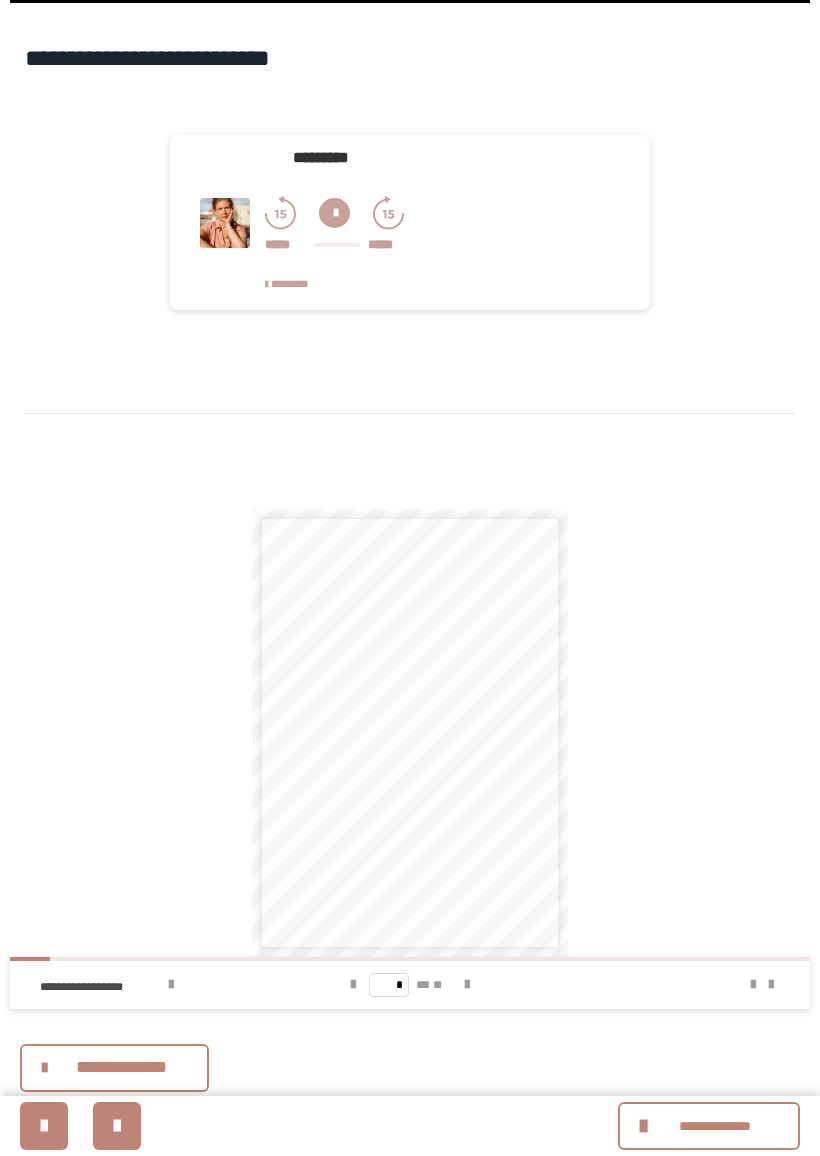click at bounding box center [467, 985] 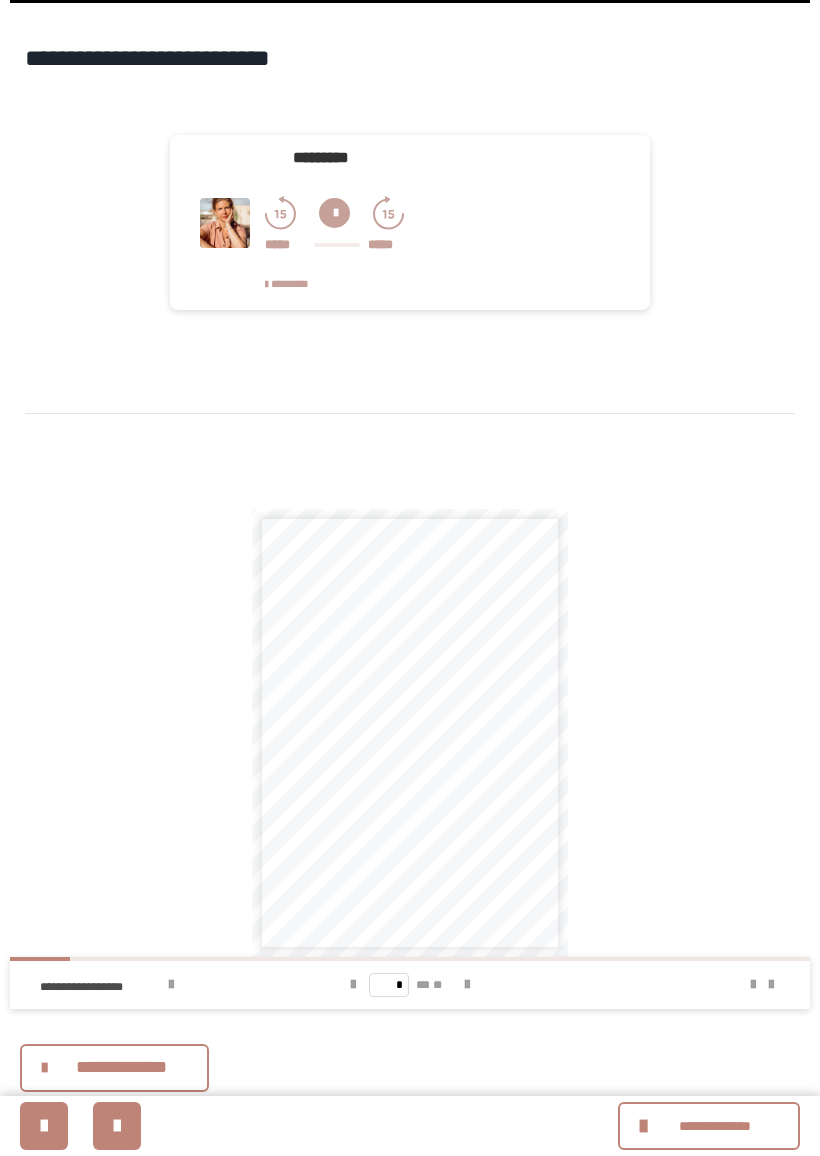click at bounding box center (467, 985) 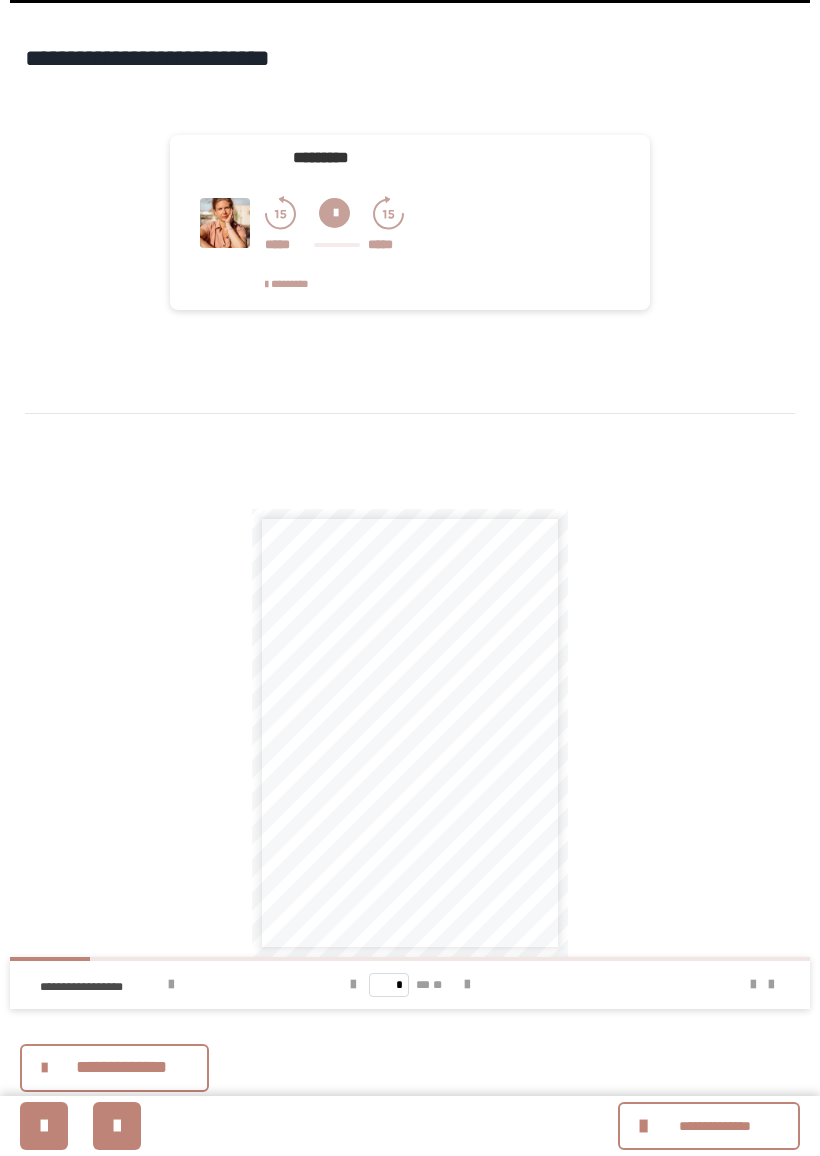 click at bounding box center [467, 985] 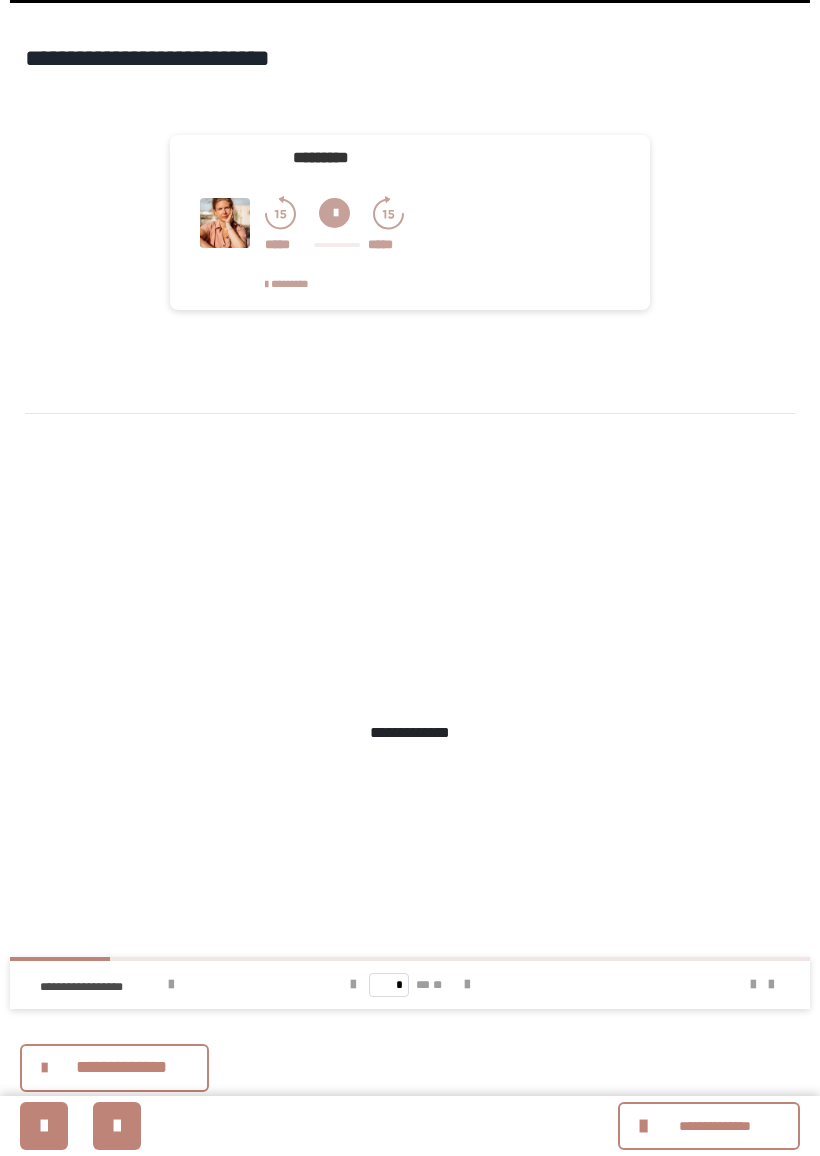 click at bounding box center (467, 985) 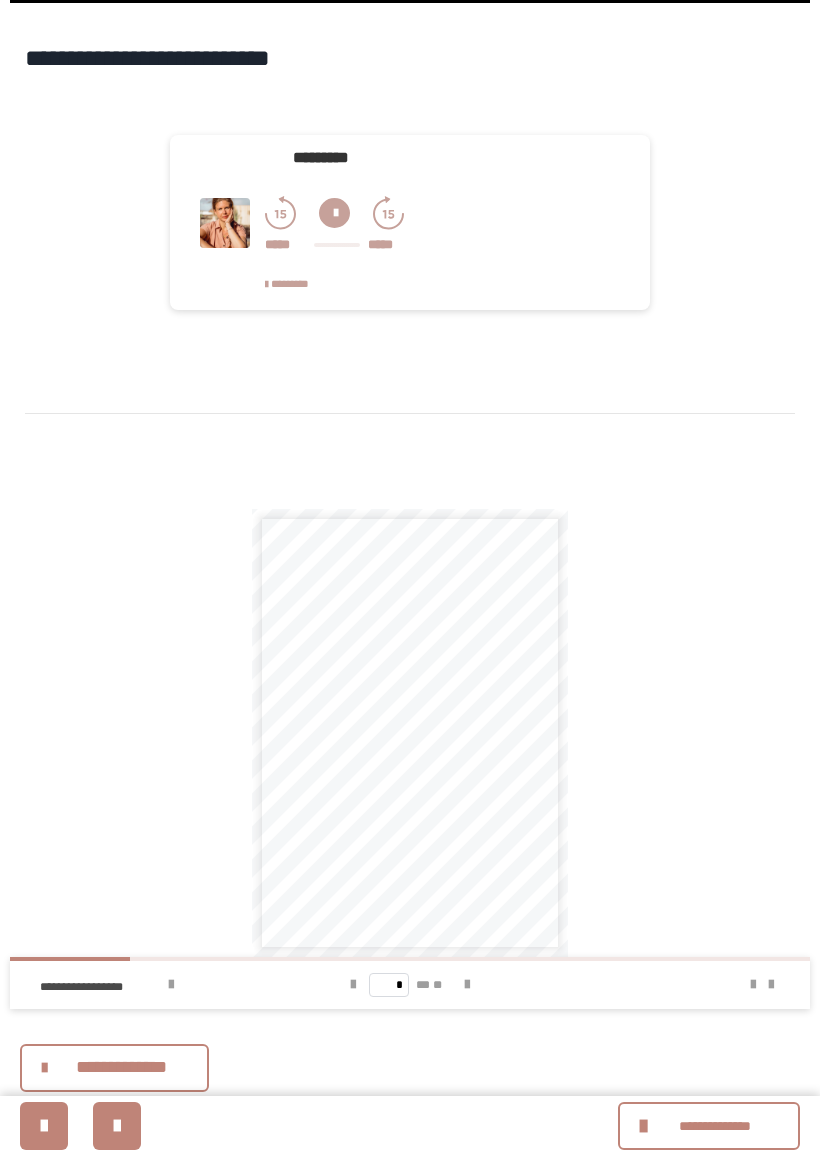 click at bounding box center (467, 985) 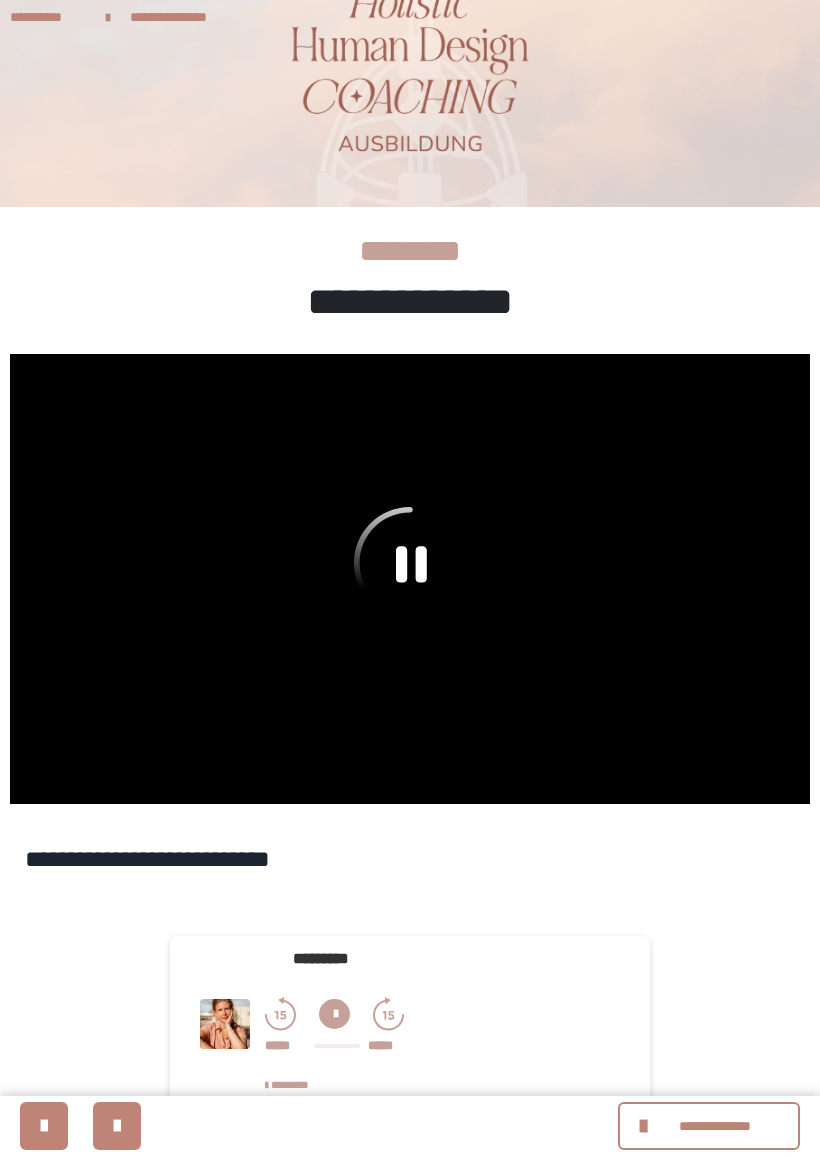 scroll, scrollTop: 0, scrollLeft: 0, axis: both 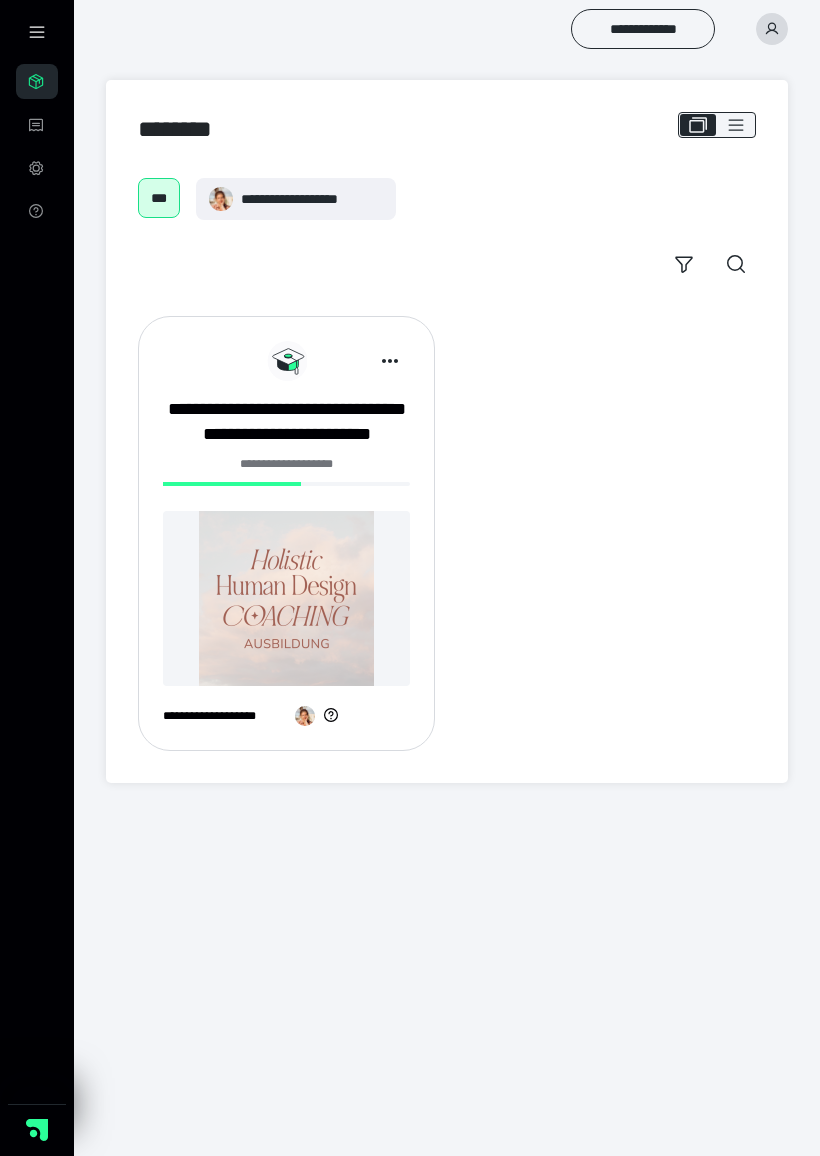 click at bounding box center (286, 598) 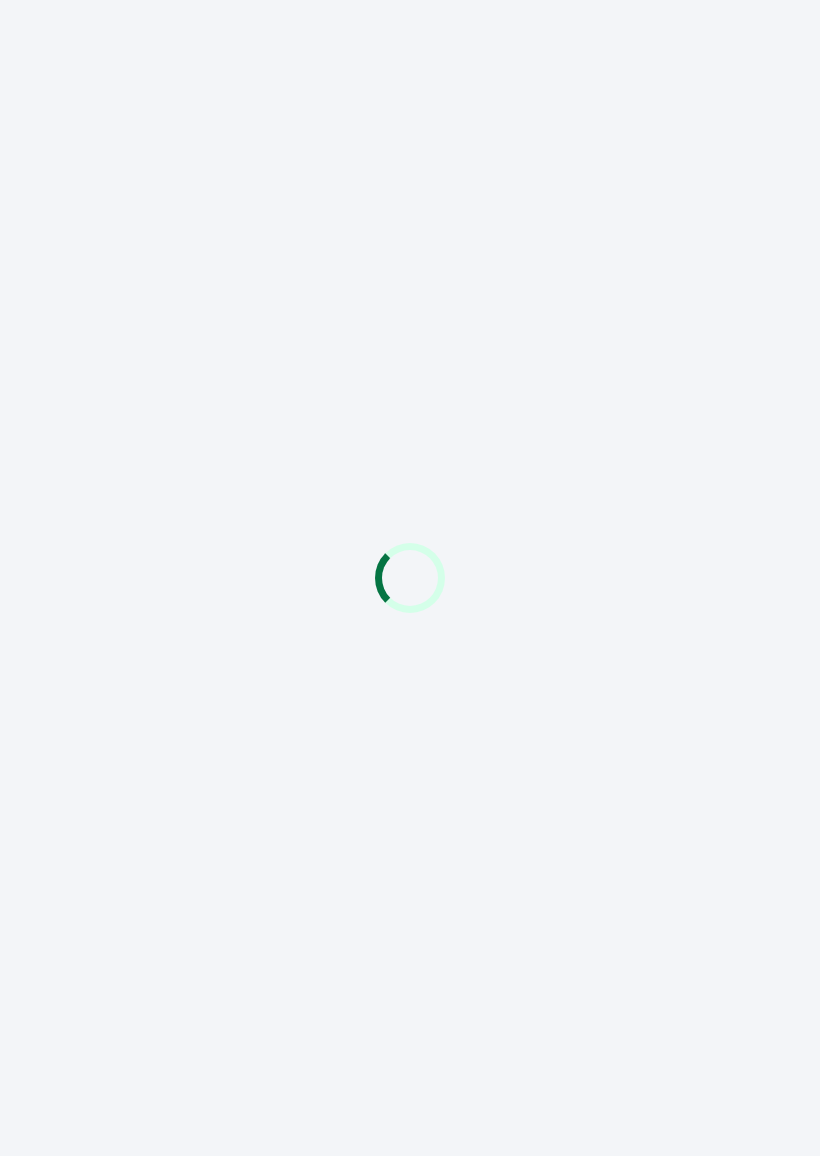 scroll, scrollTop: 0, scrollLeft: 0, axis: both 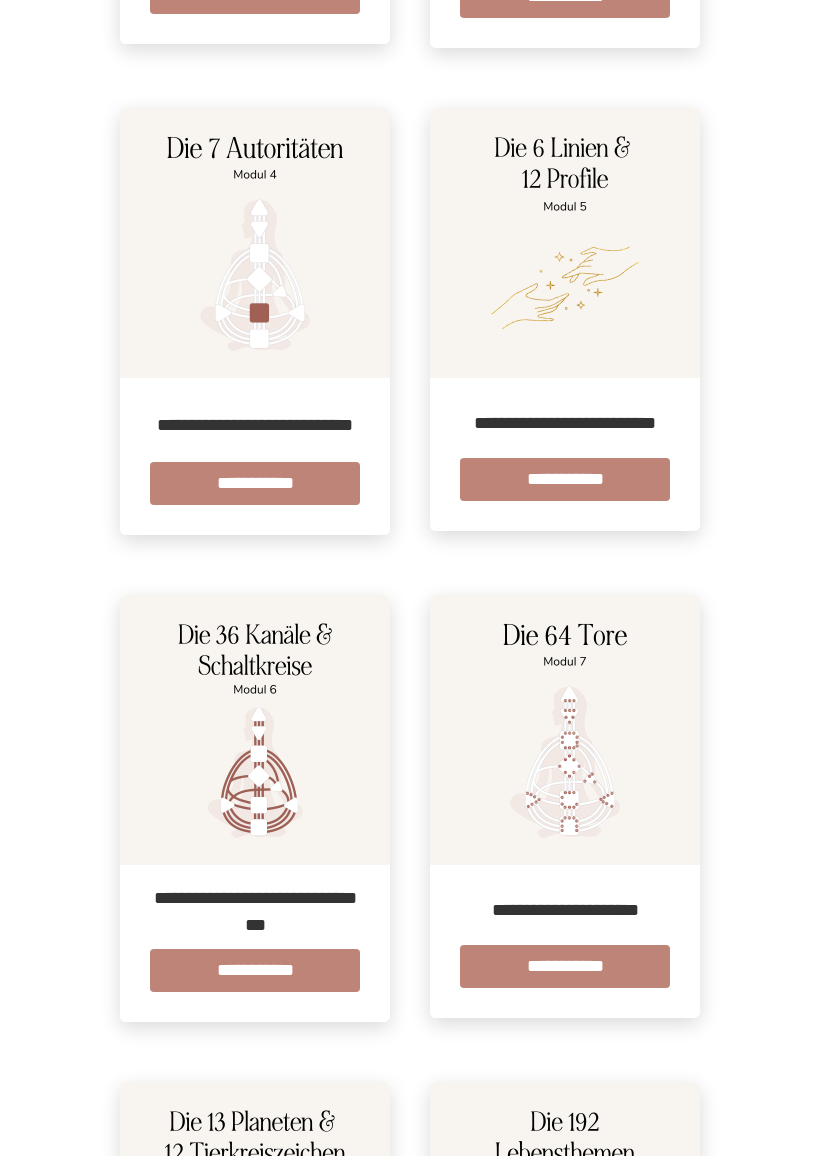 click at bounding box center (255, 730) 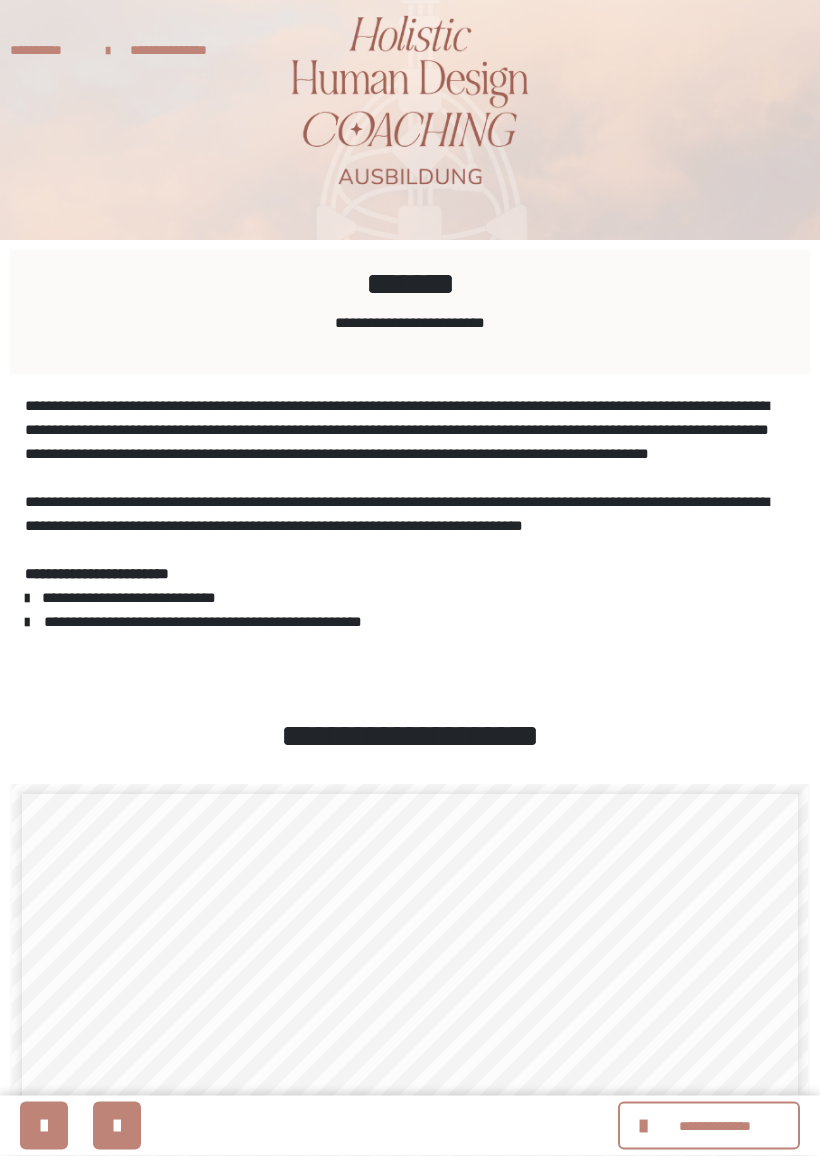 scroll, scrollTop: 0, scrollLeft: 0, axis: both 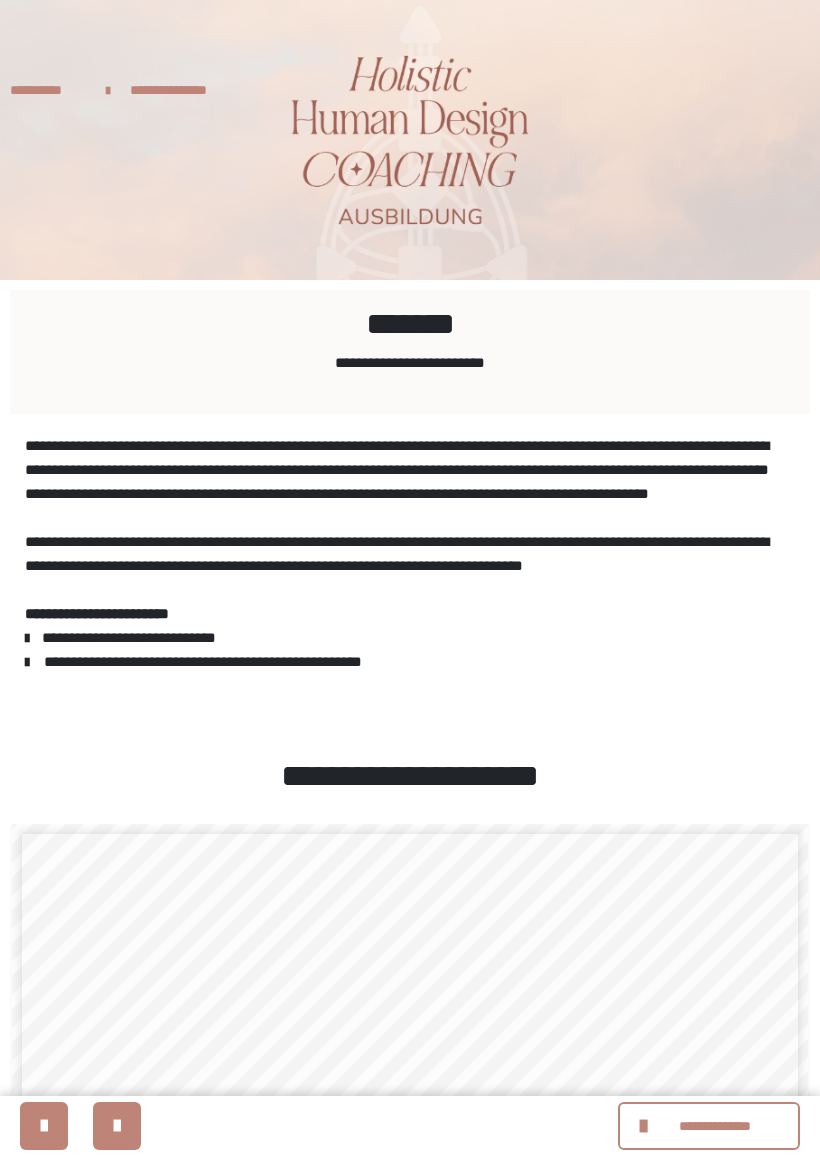 click on "**********" at bounding box center [709, 1126] 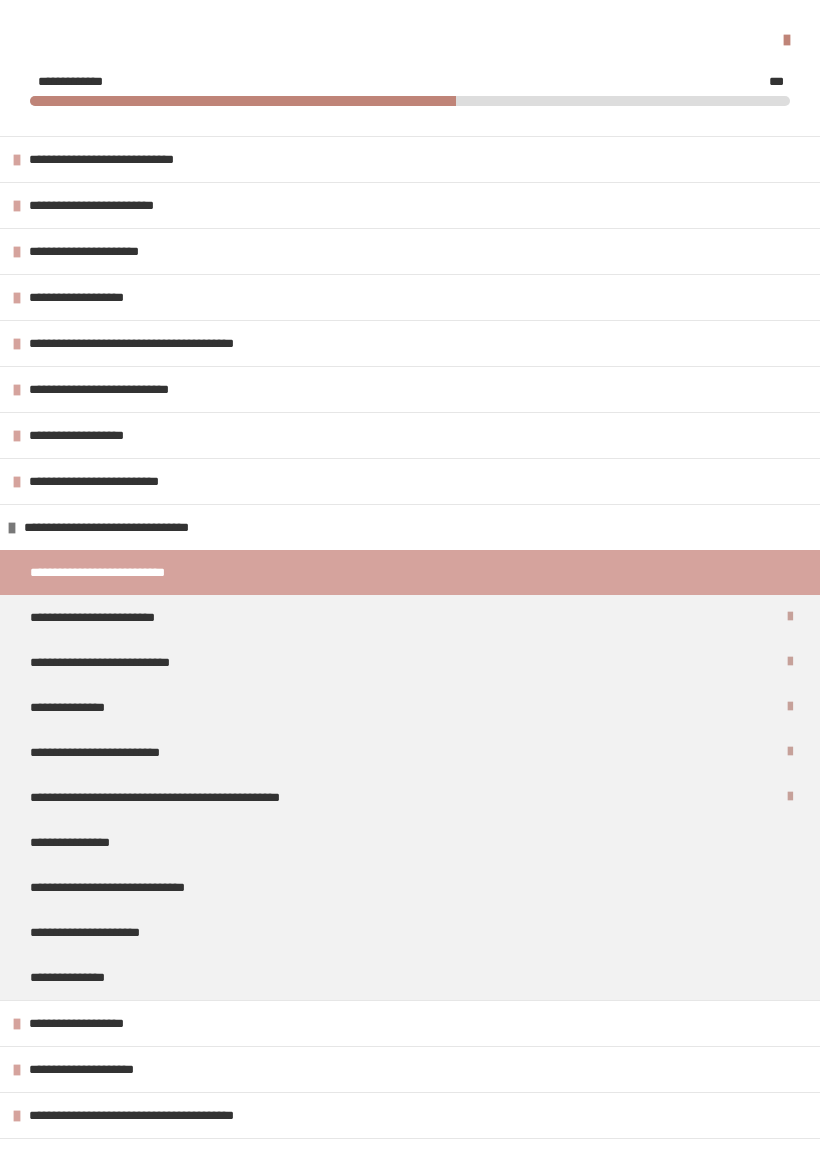 click on "**********" at bounding box center (78, 842) 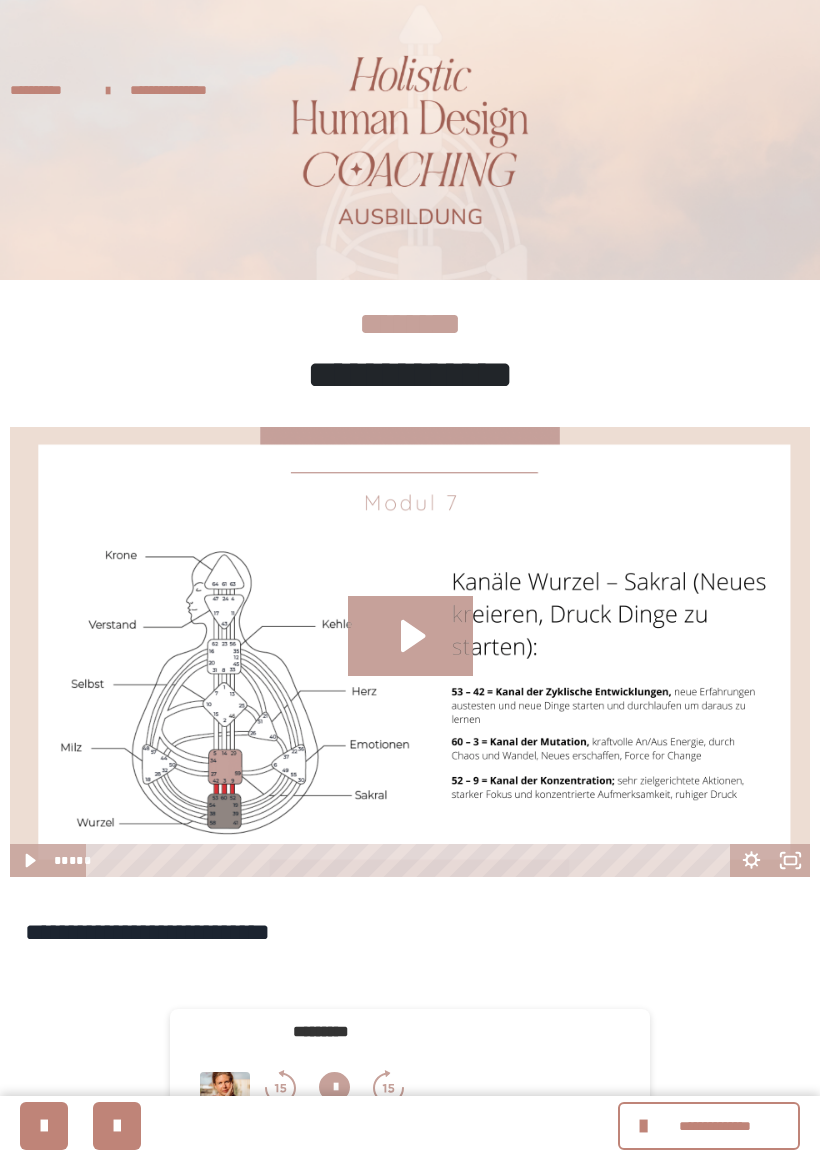 click 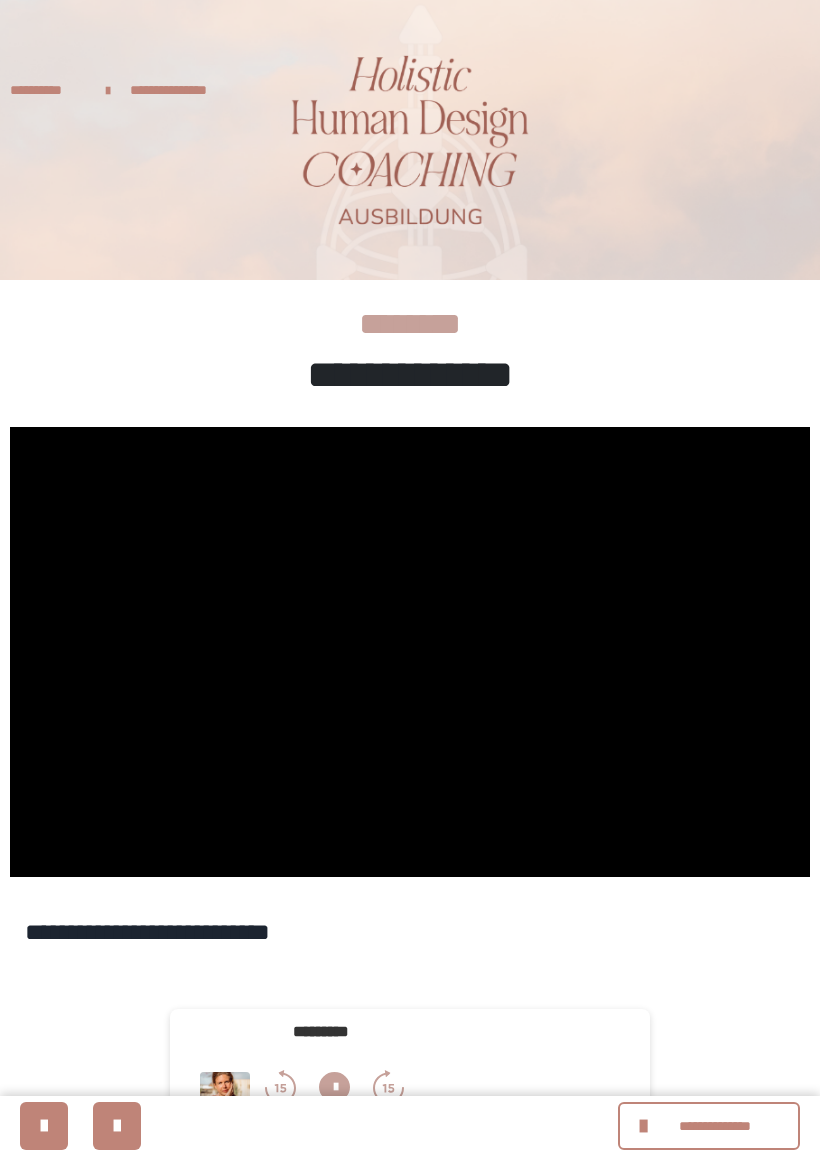 click at bounding box center [410, 652] 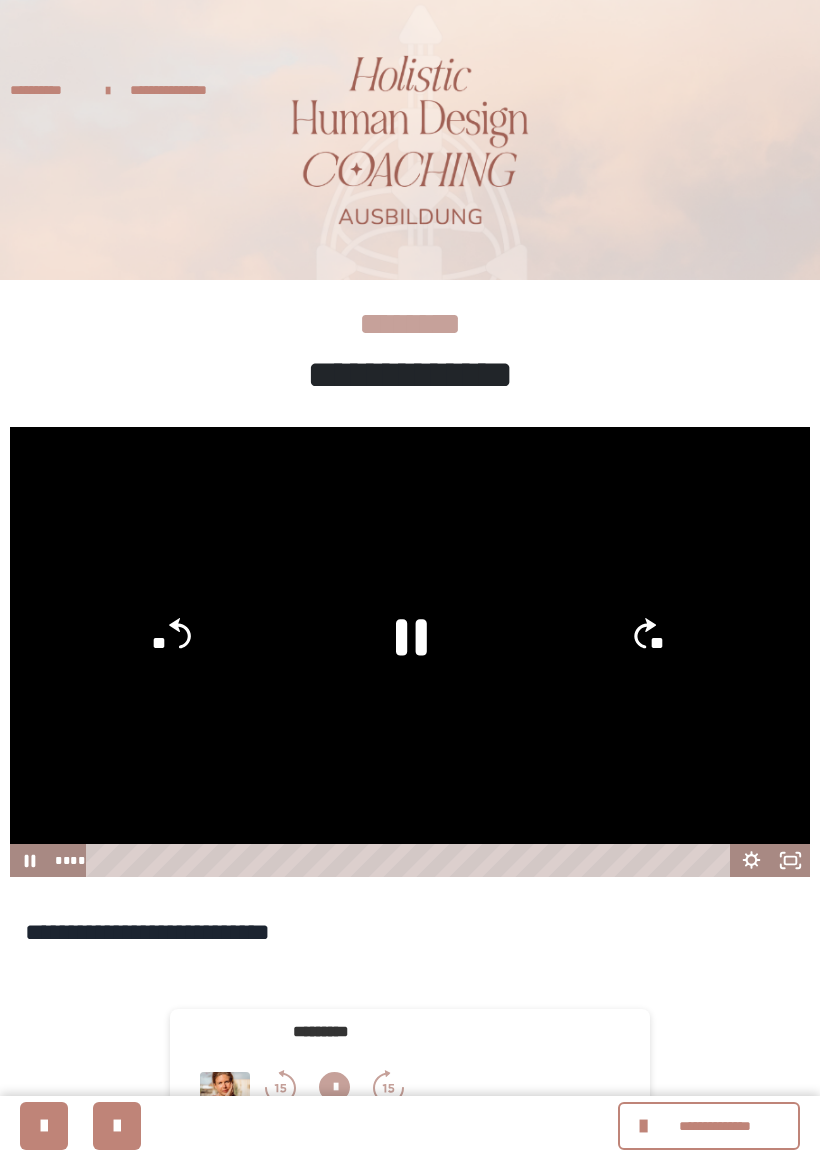 click 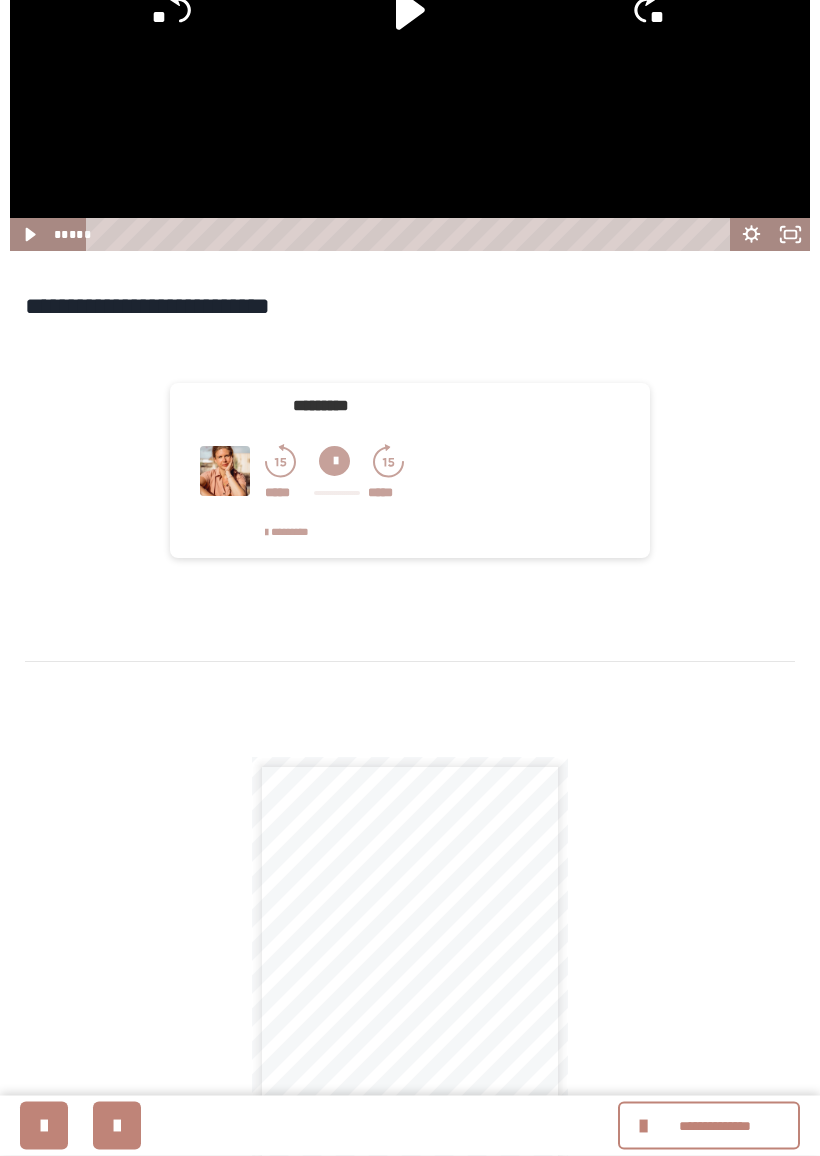 scroll, scrollTop: 874, scrollLeft: 0, axis: vertical 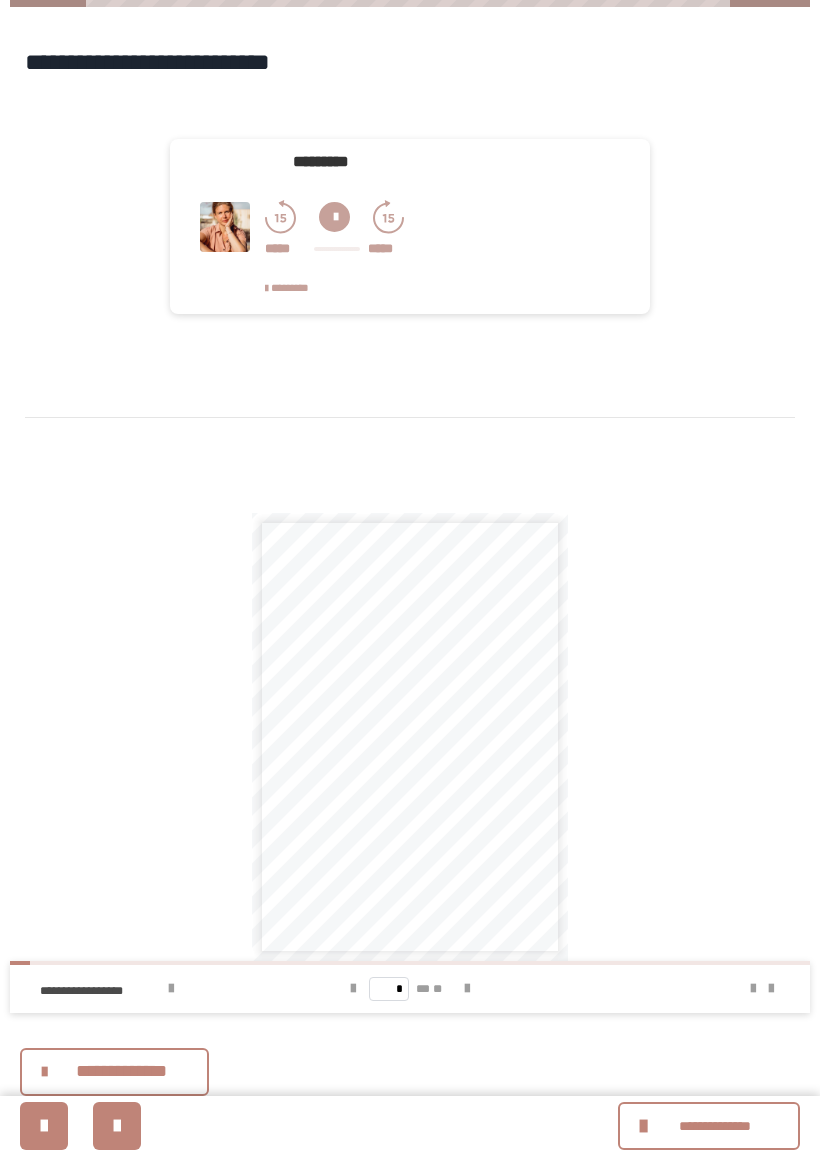 click on "**********" at bounding box center [122, 1071] 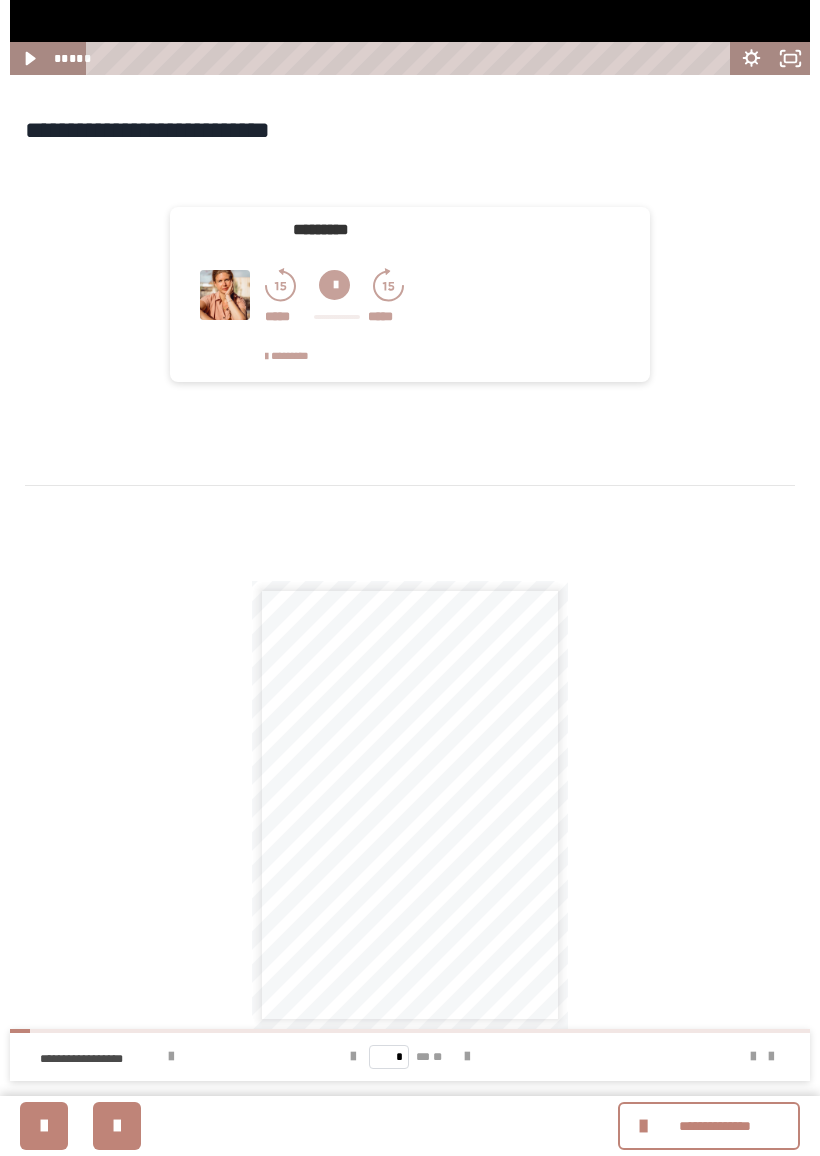 scroll, scrollTop: 806, scrollLeft: 0, axis: vertical 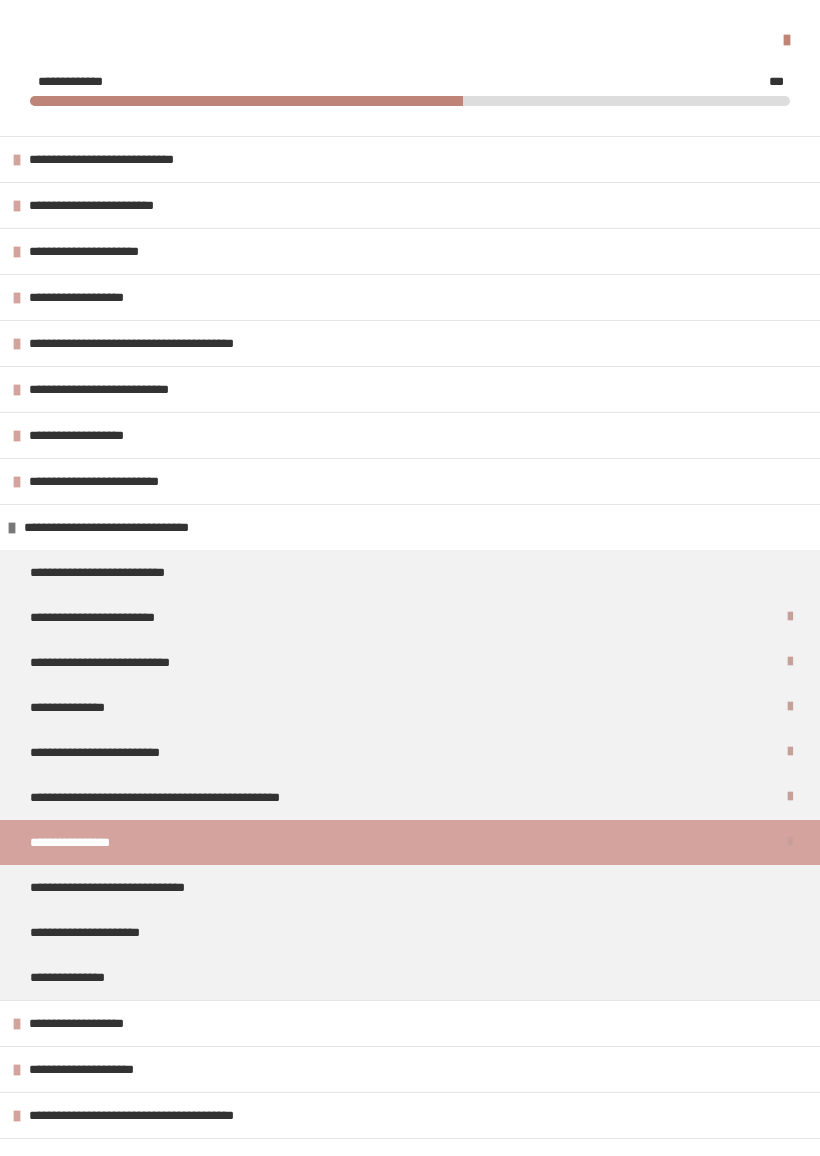 click on "**********" at bounding box center (122, 887) 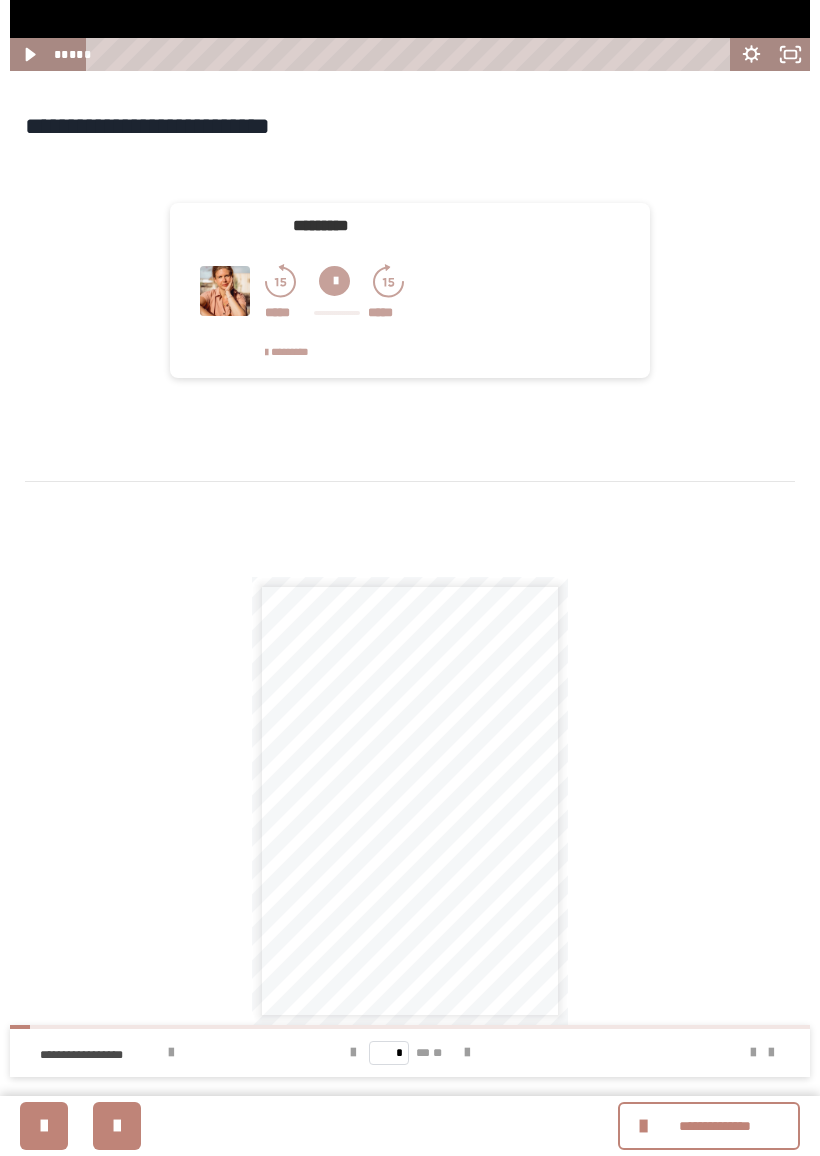 scroll, scrollTop: 0, scrollLeft: 0, axis: both 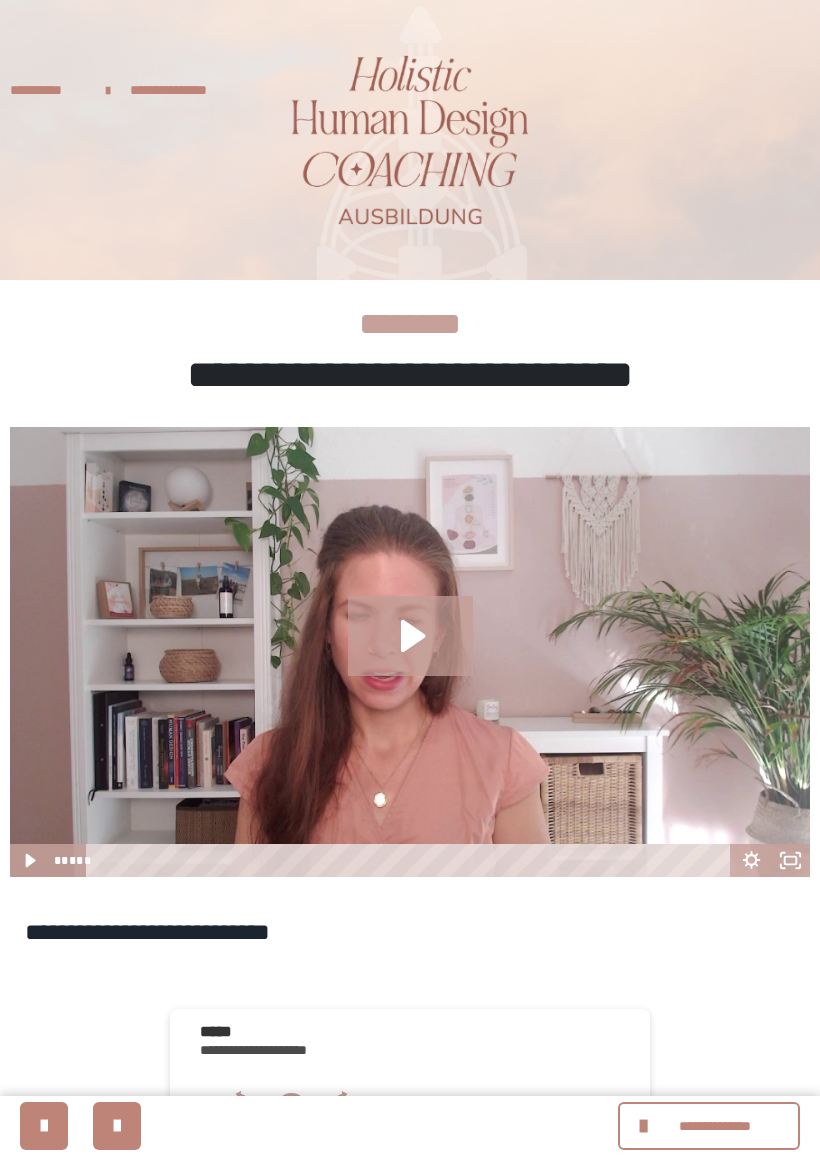 click on "**********" at bounding box center (184, 90) 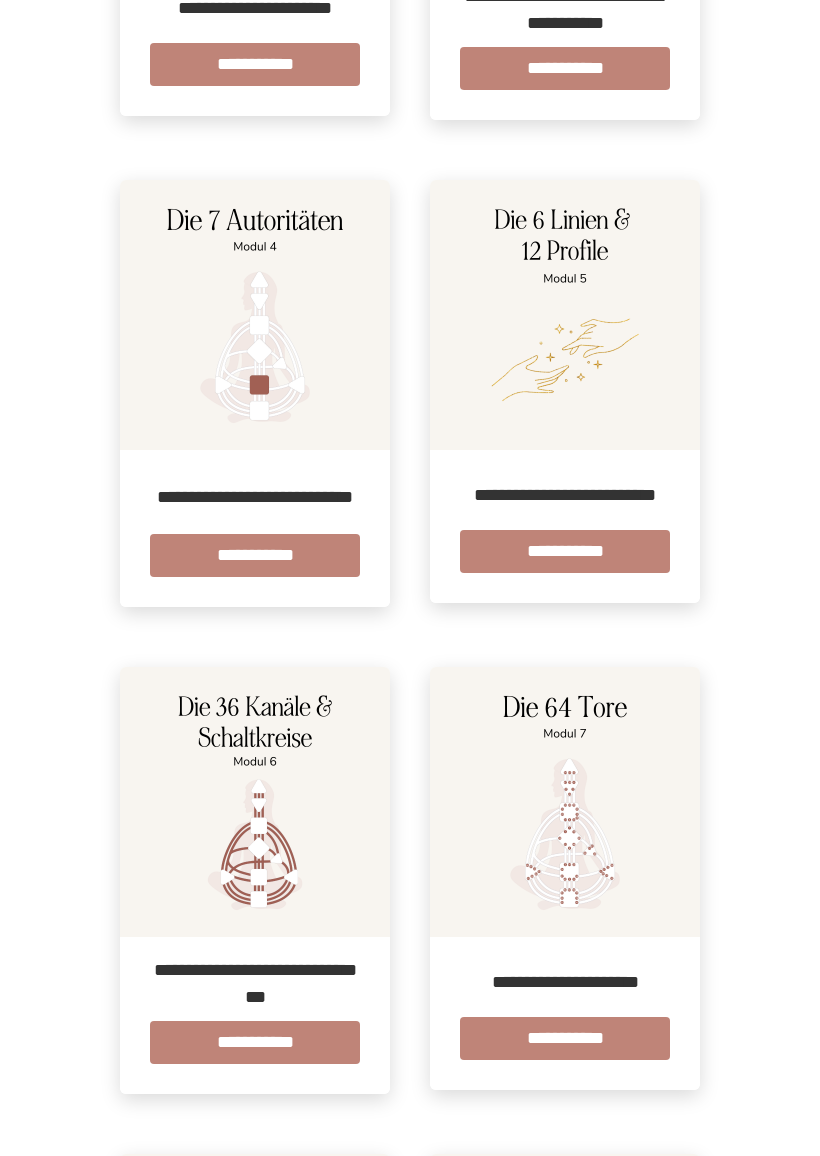 scroll, scrollTop: 1182, scrollLeft: 0, axis: vertical 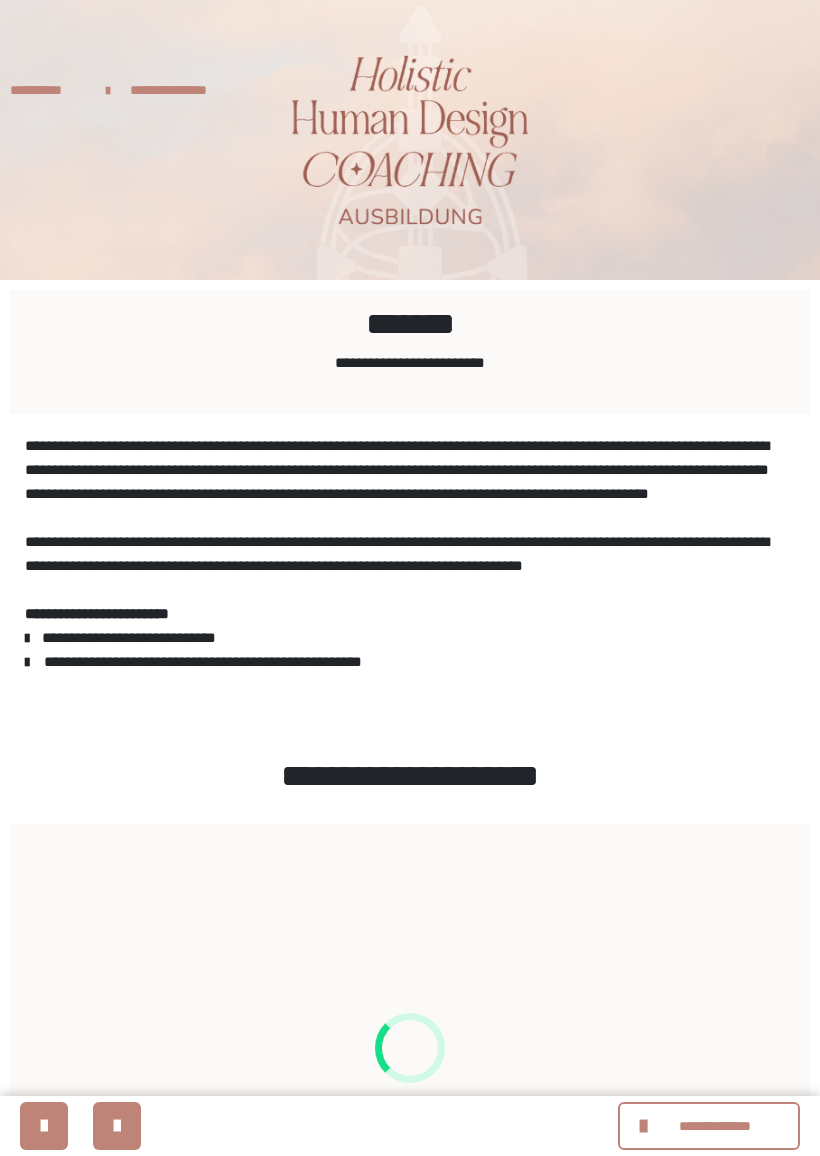 click on "**********" at bounding box center (715, 1126) 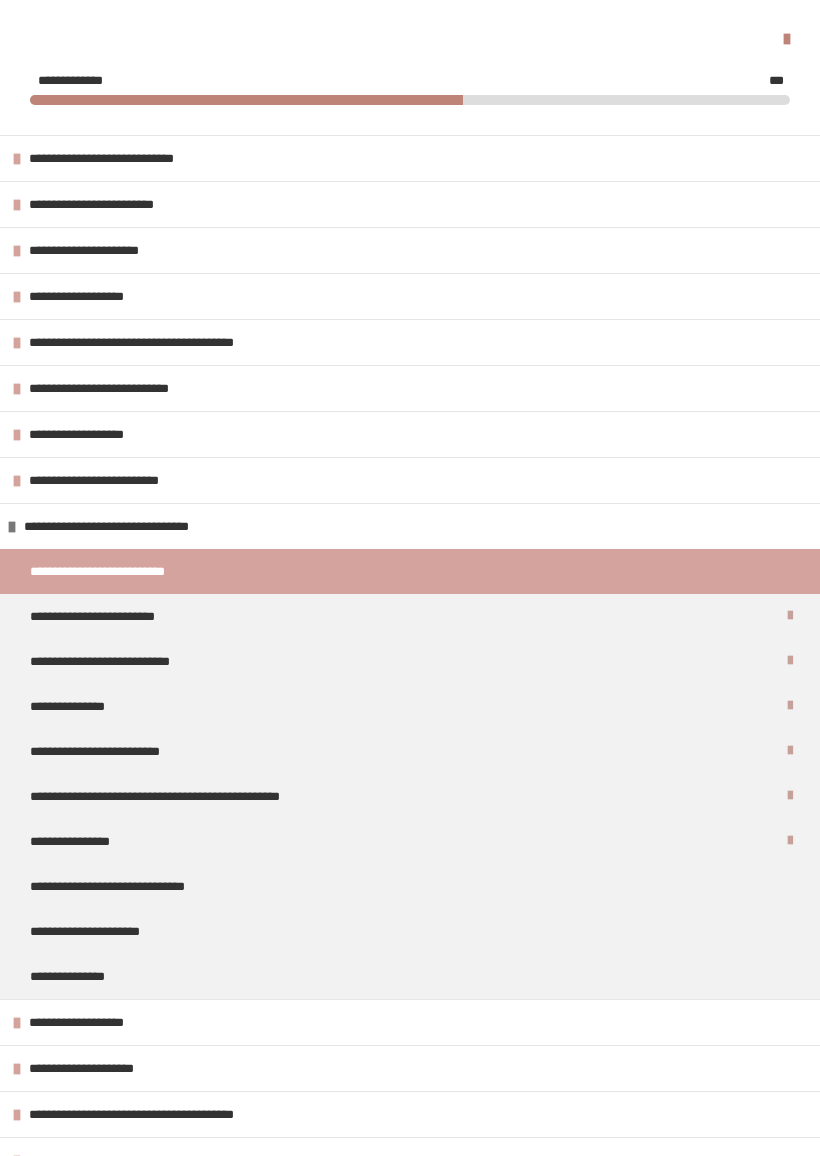 scroll, scrollTop: 587, scrollLeft: 0, axis: vertical 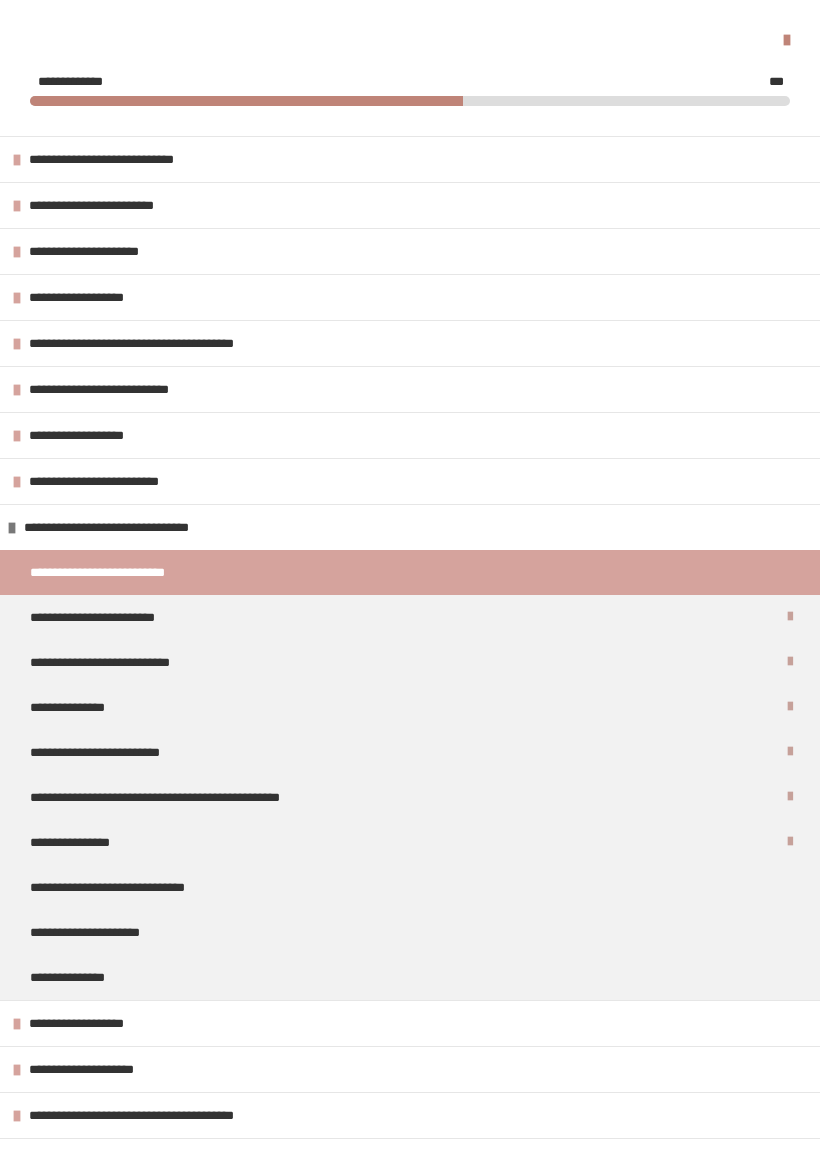 click on "**********" at bounding box center [124, 527] 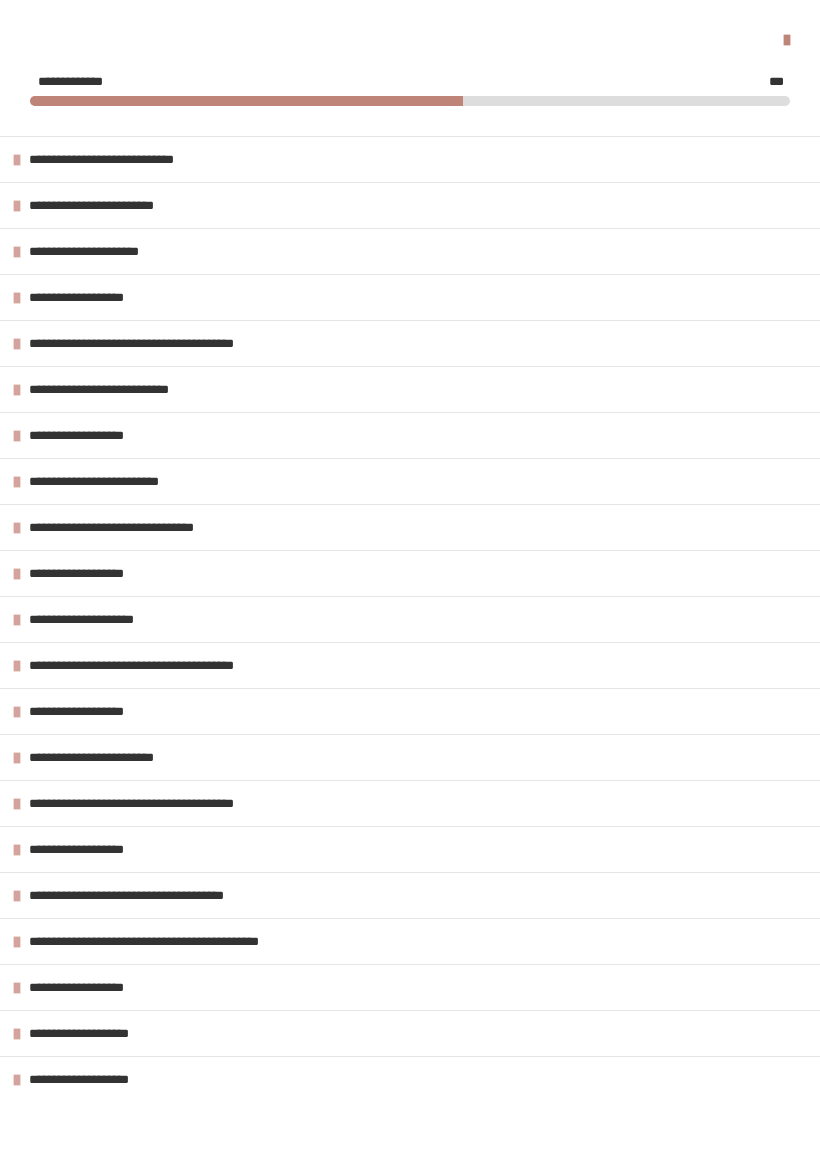 click on "**********" at bounding box center [410, 527] 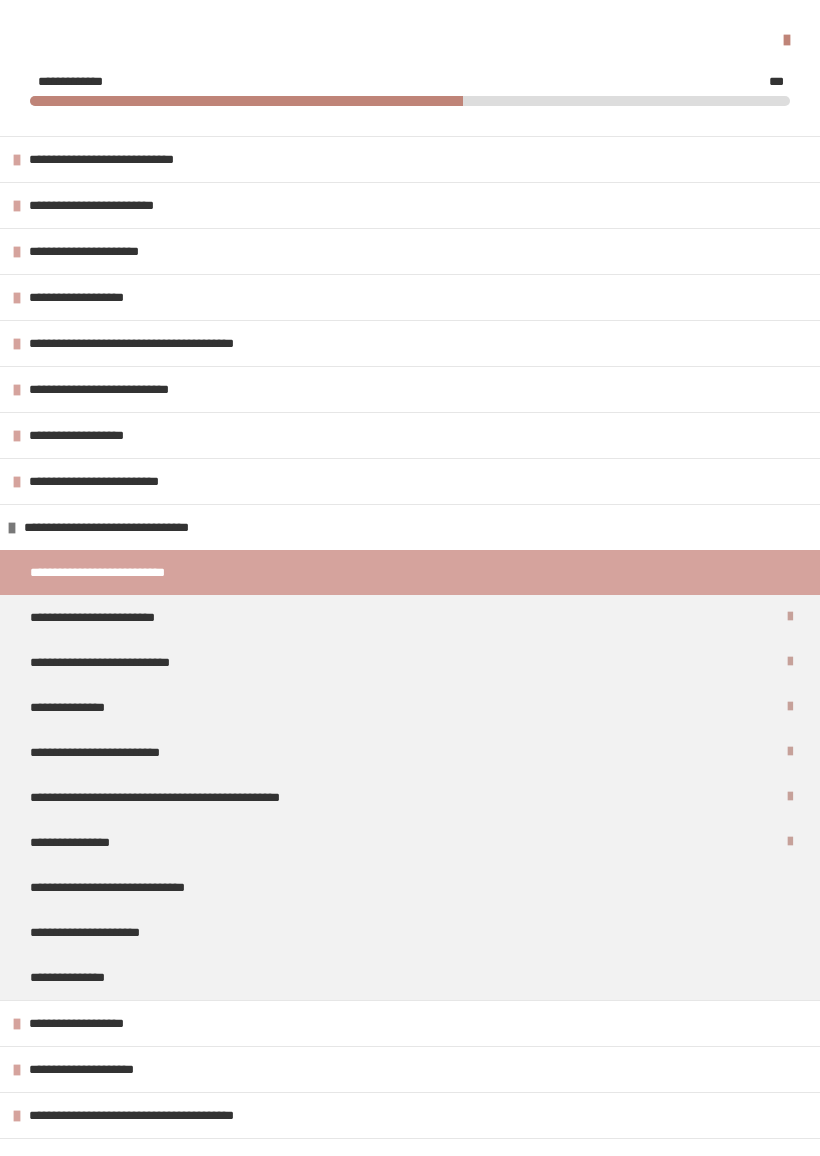 click on "**********" at bounding box center [124, 527] 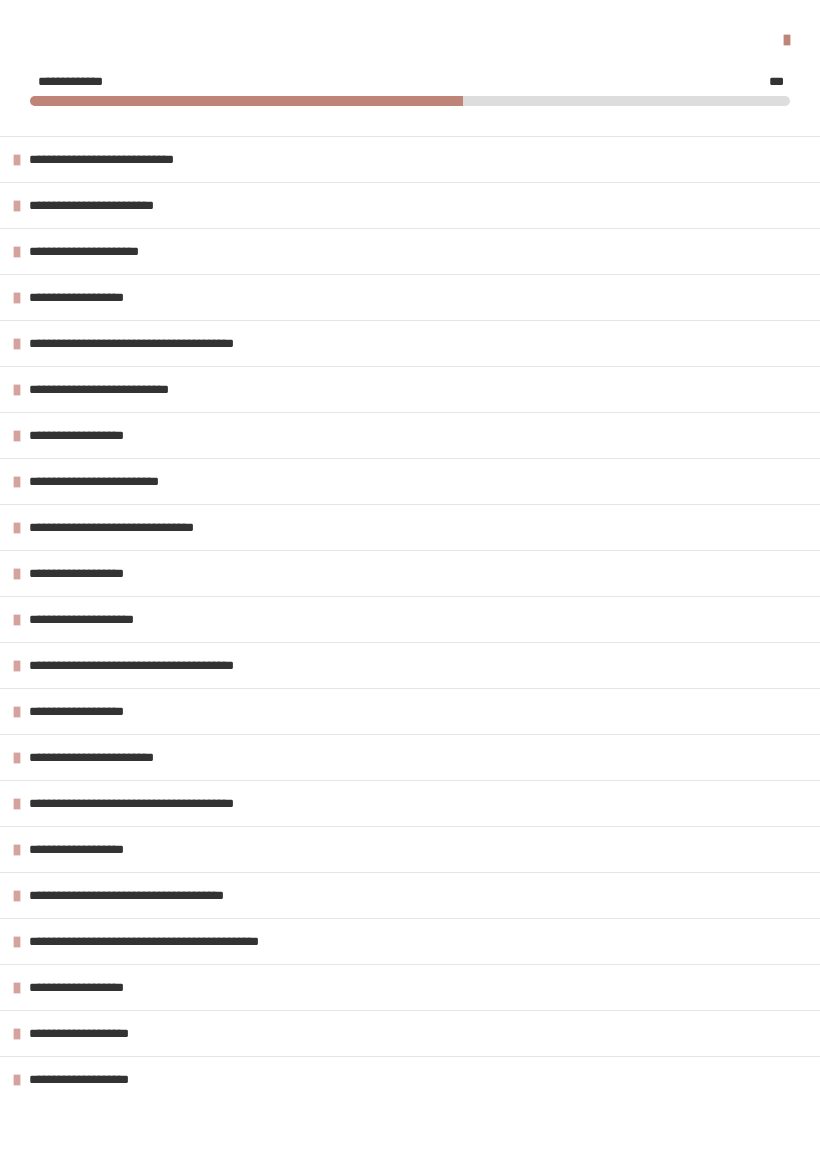 click on "**********" at bounding box center (410, 527) 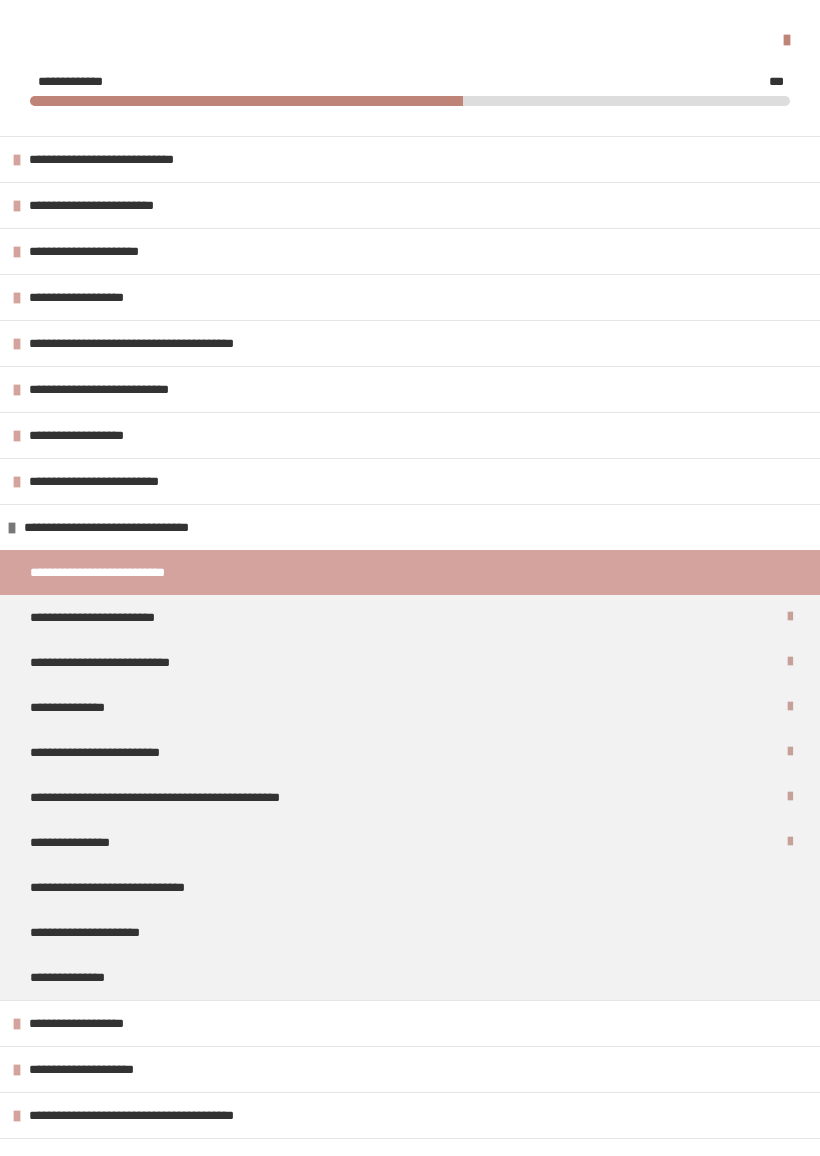 click on "**********" at bounding box center (122, 887) 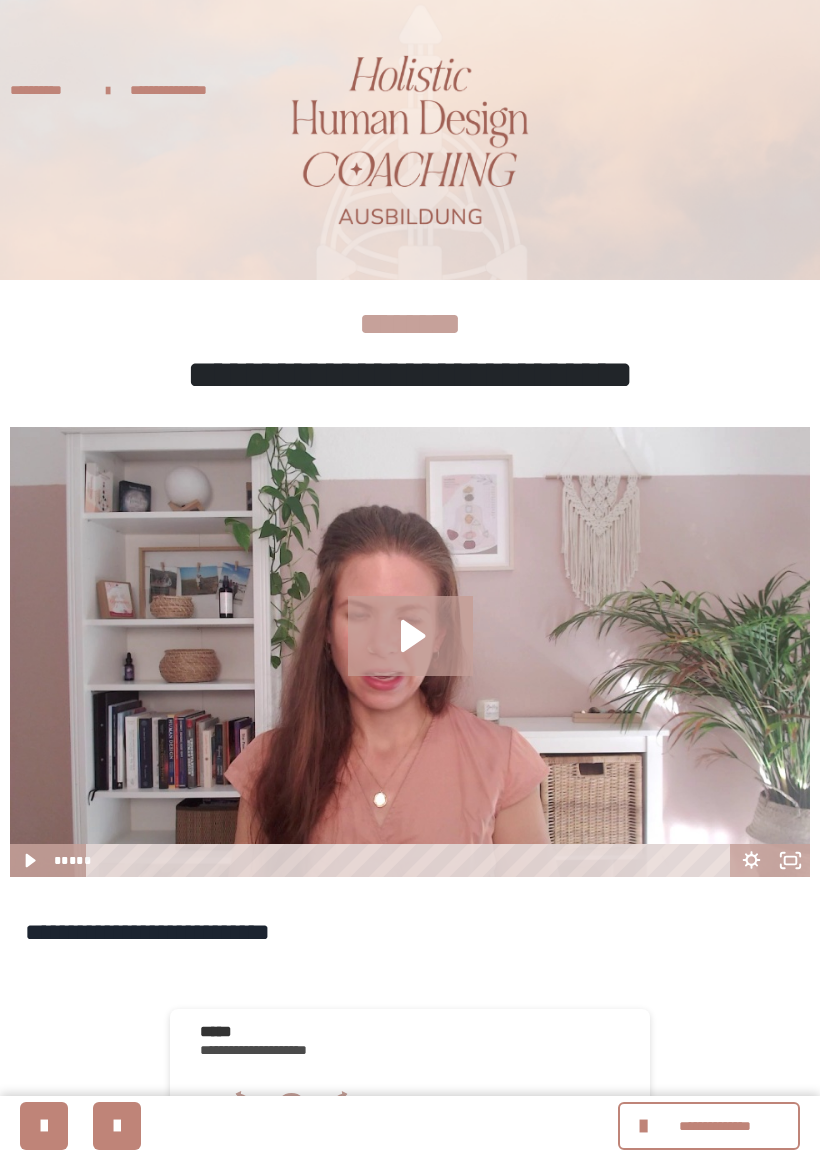 click 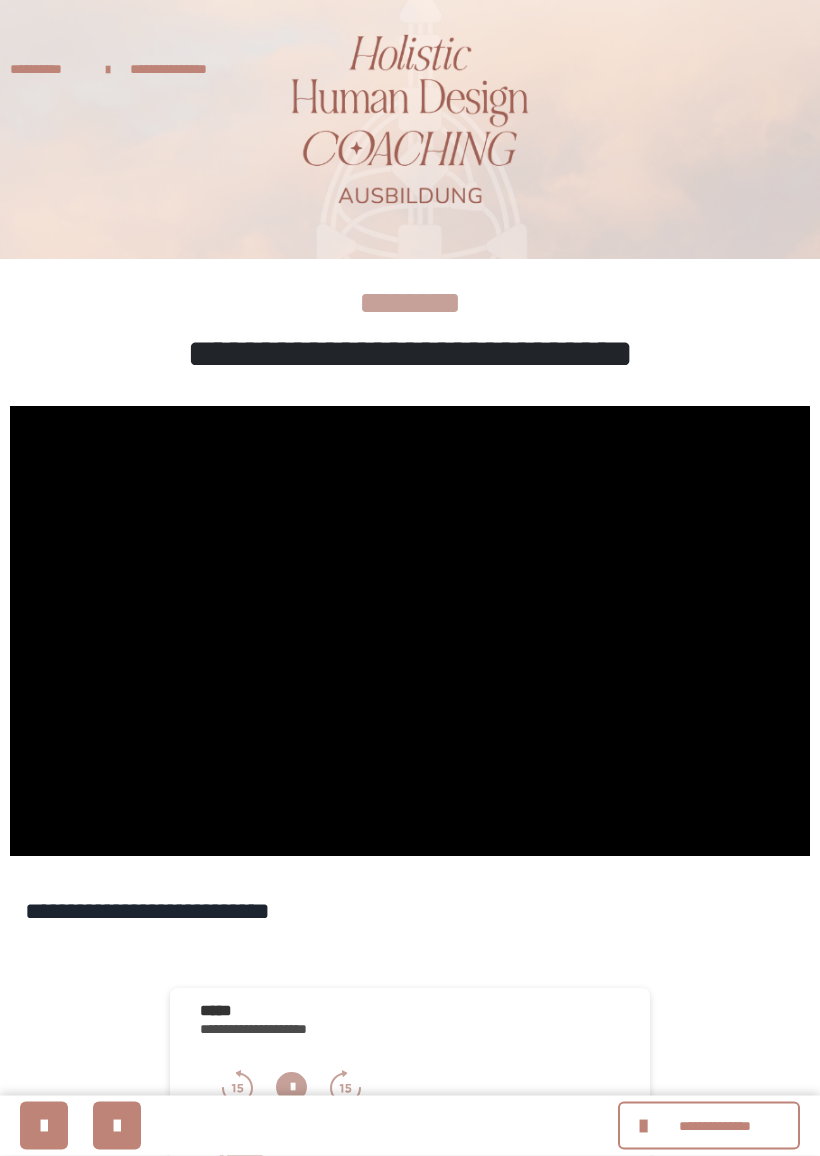 scroll, scrollTop: 16, scrollLeft: 0, axis: vertical 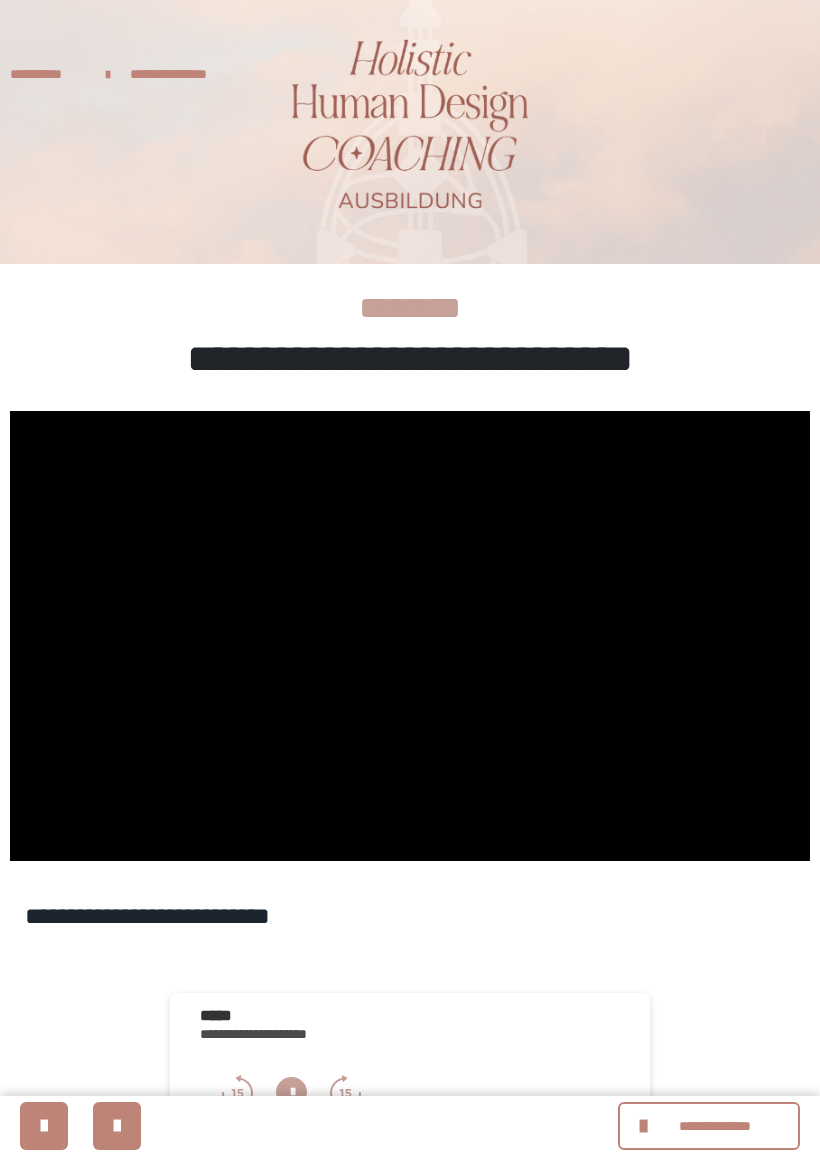 click at bounding box center [410, 636] 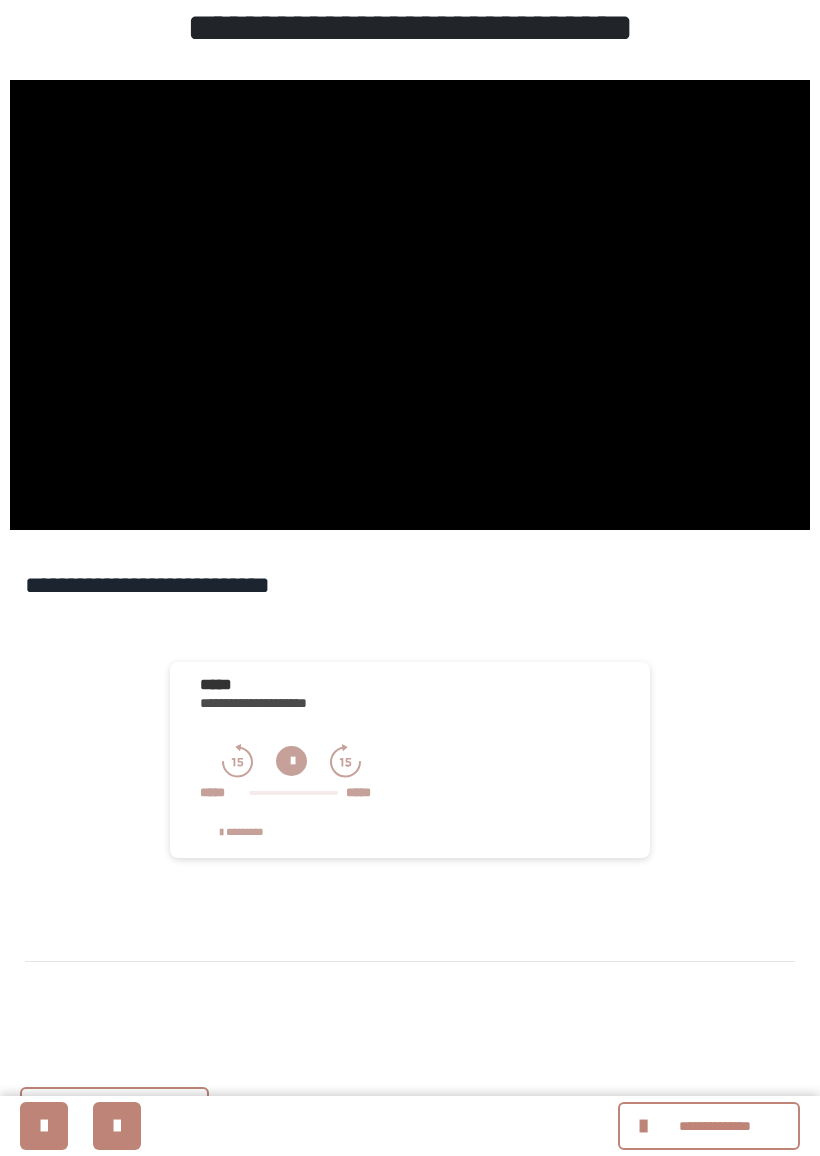 scroll, scrollTop: 390, scrollLeft: 0, axis: vertical 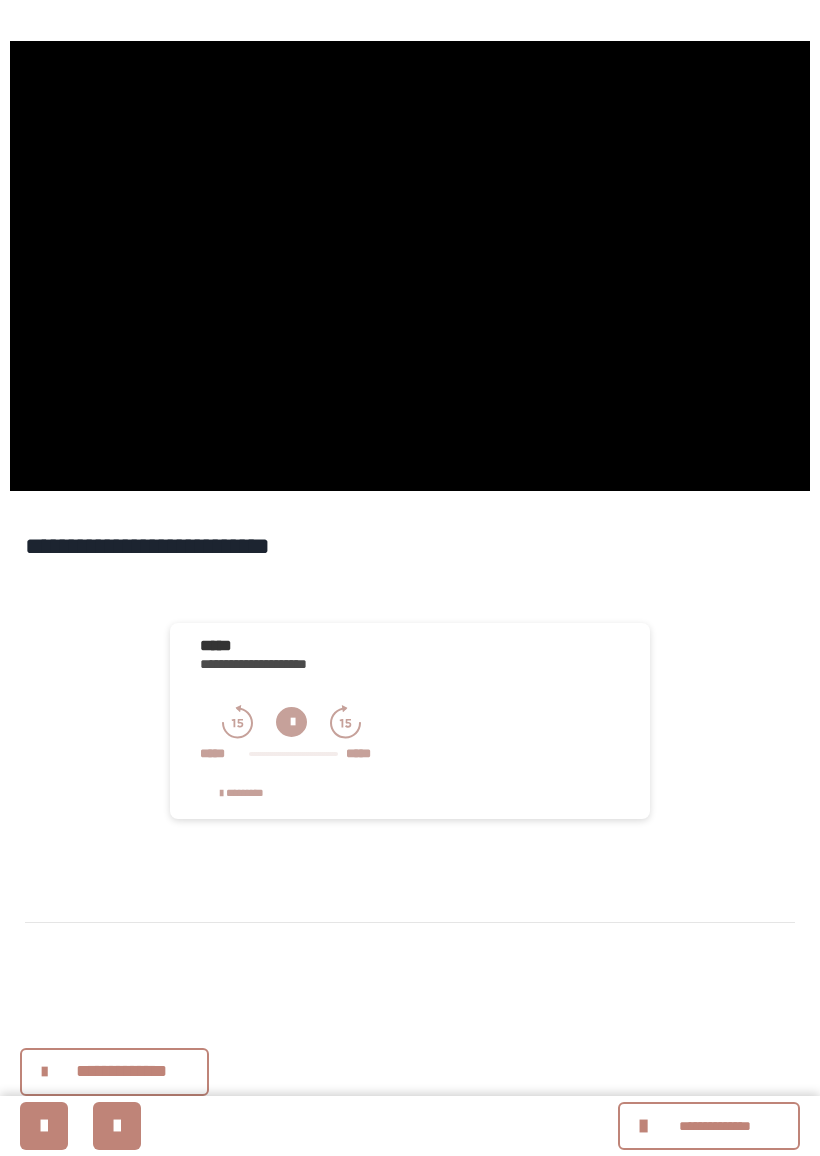 click on "**********" at bounding box center (122, 1071) 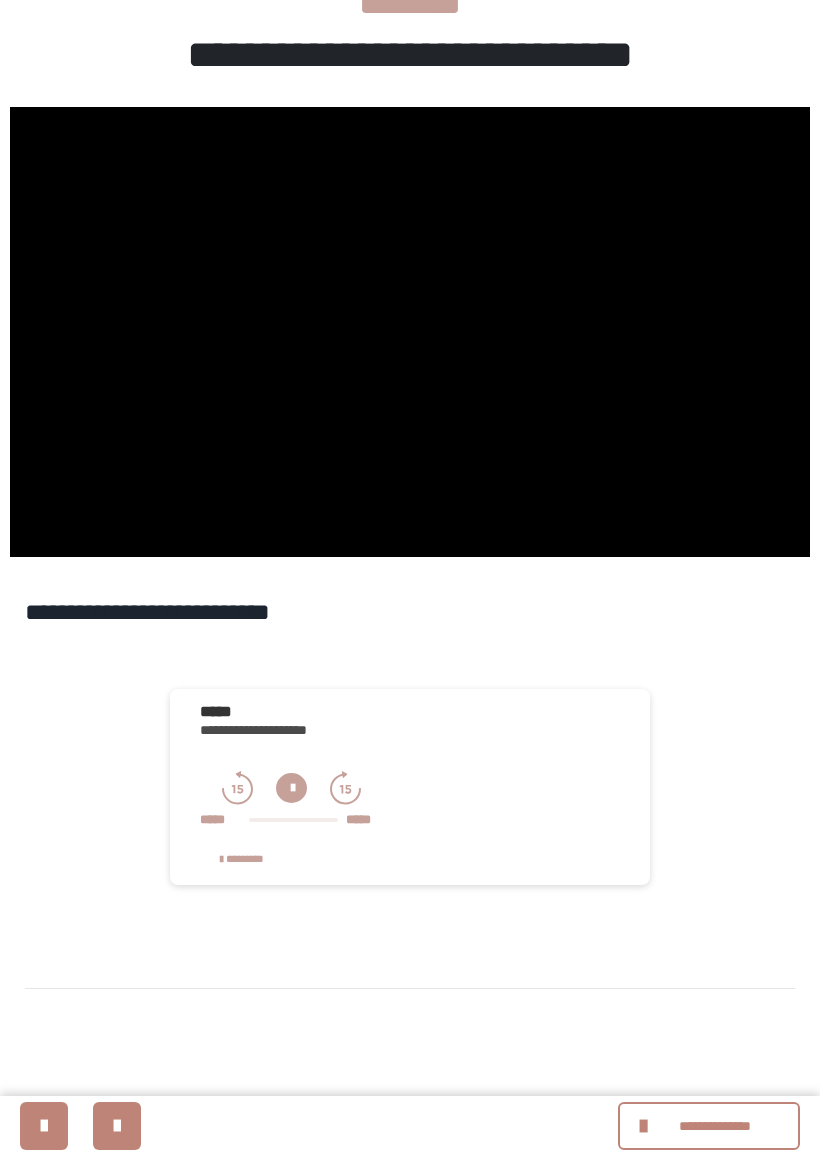 scroll, scrollTop: 322, scrollLeft: 0, axis: vertical 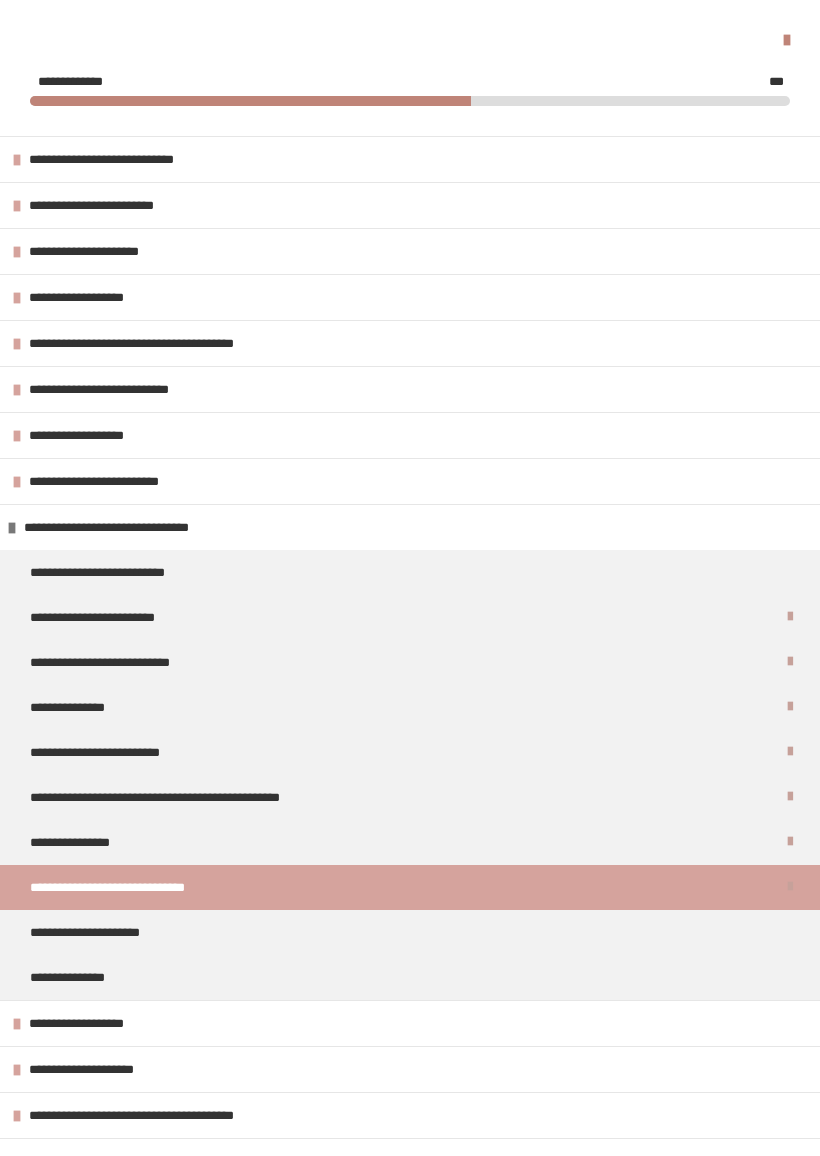 click on "**********" at bounding box center (124, 527) 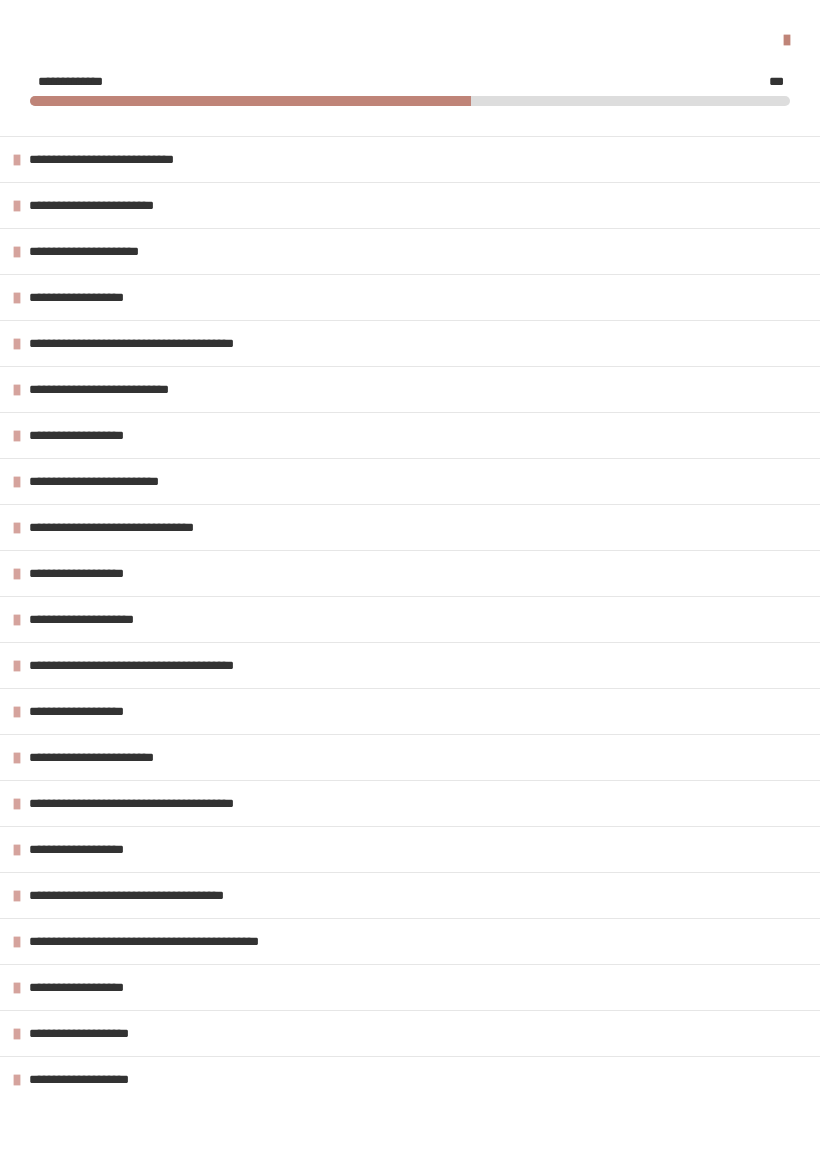 click at bounding box center [17, 574] 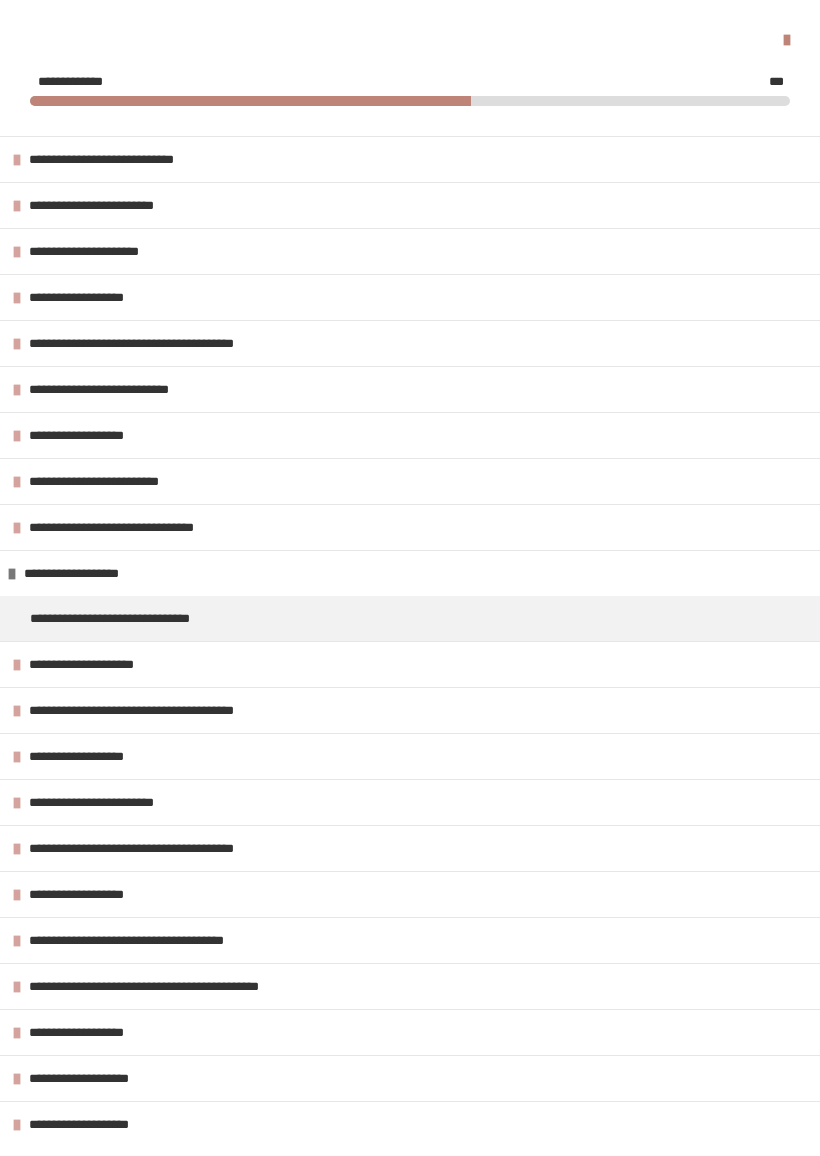 click on "**********" at bounding box center [133, 618] 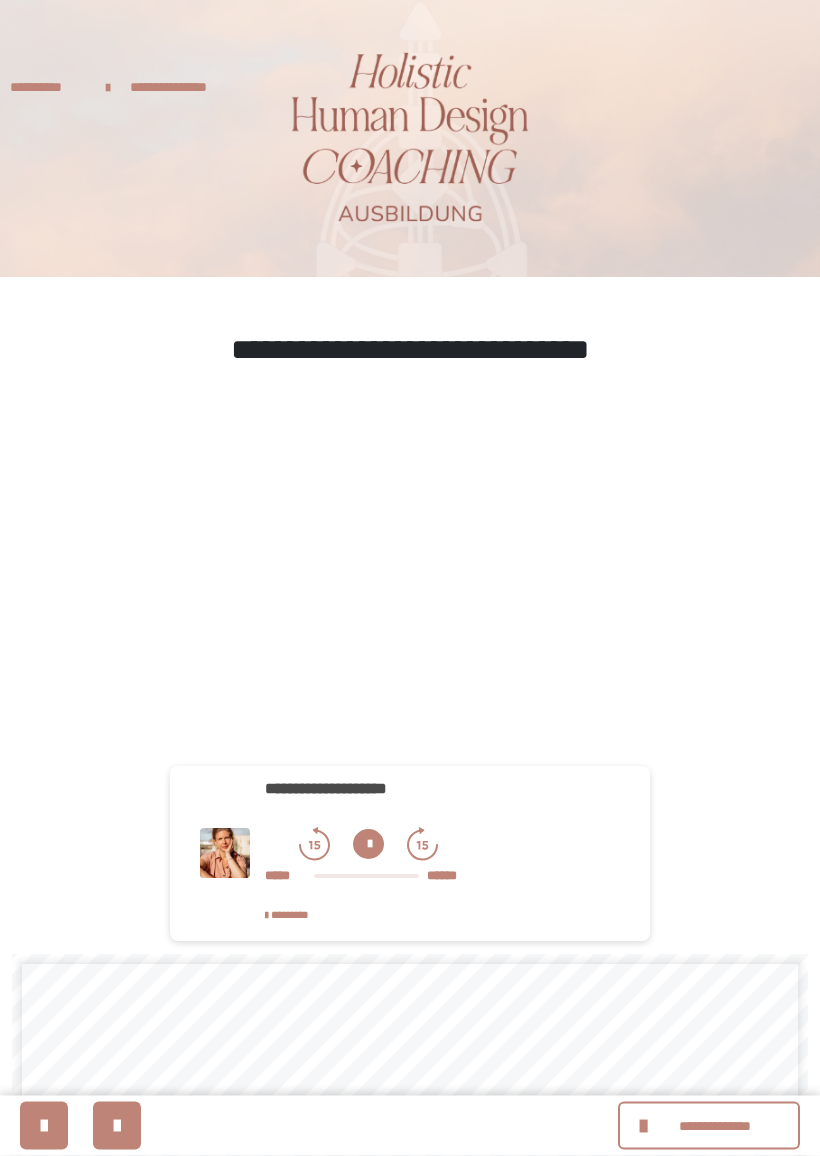 scroll, scrollTop: 0, scrollLeft: 0, axis: both 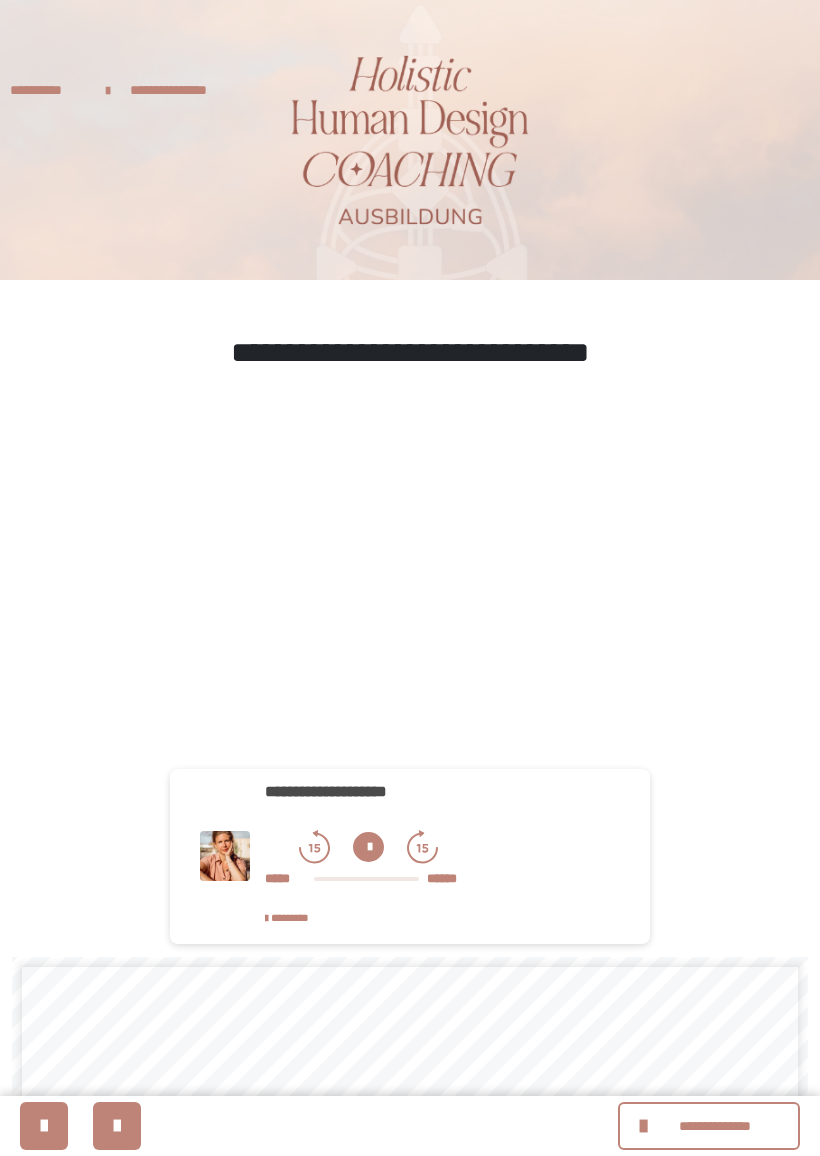 click on "**********" at bounding box center [715, 1126] 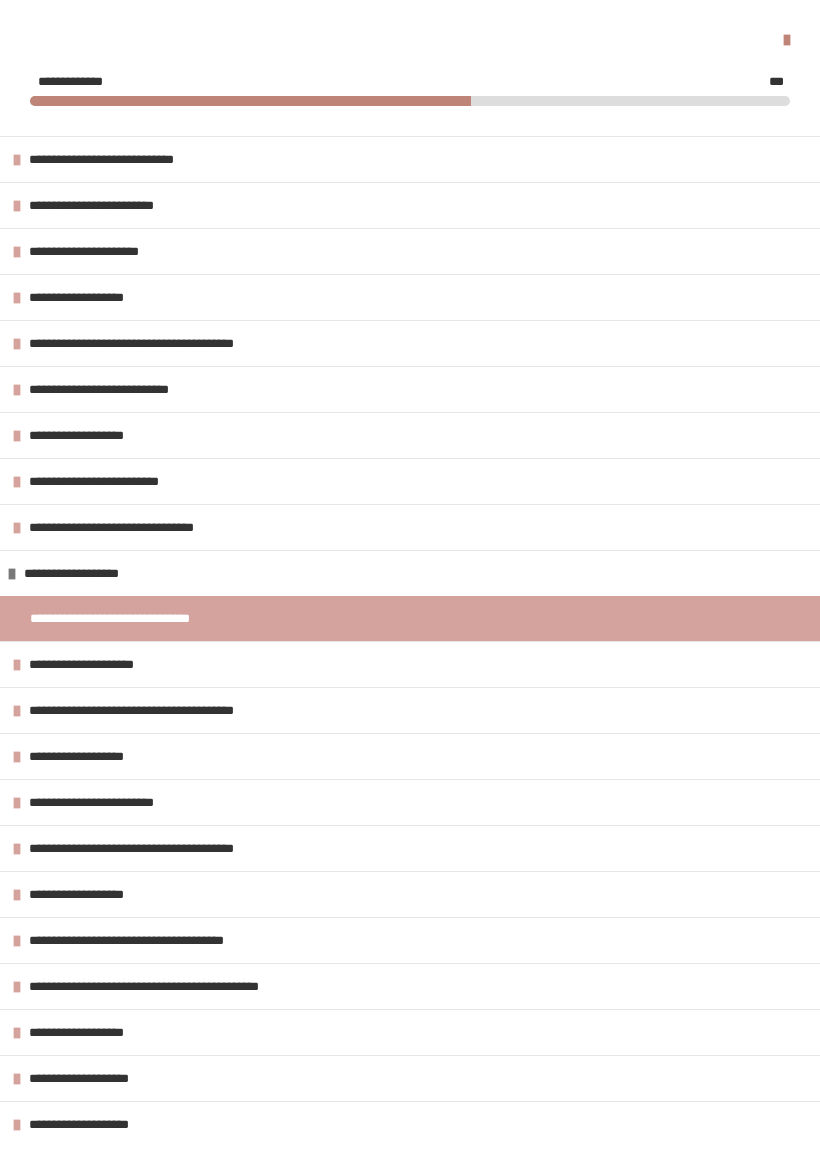 click at bounding box center (12, 574) 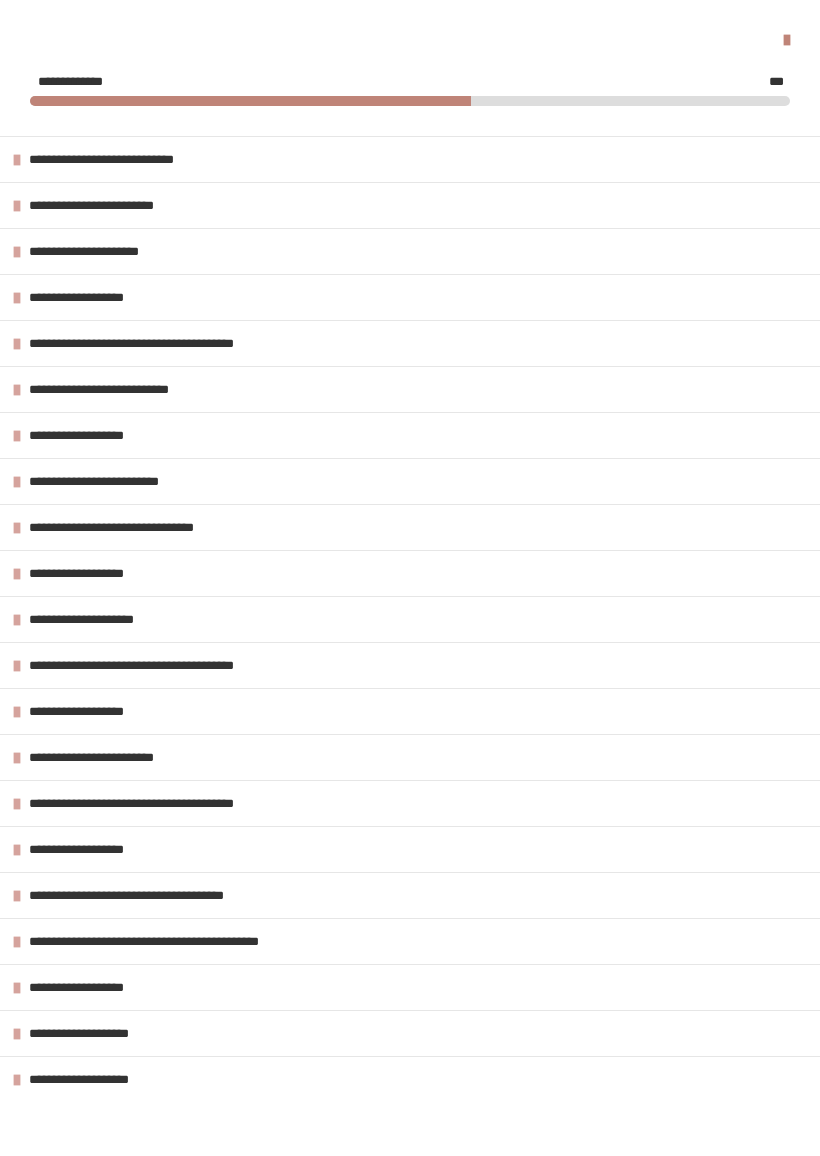 click on "**********" at bounding box center [93, 619] 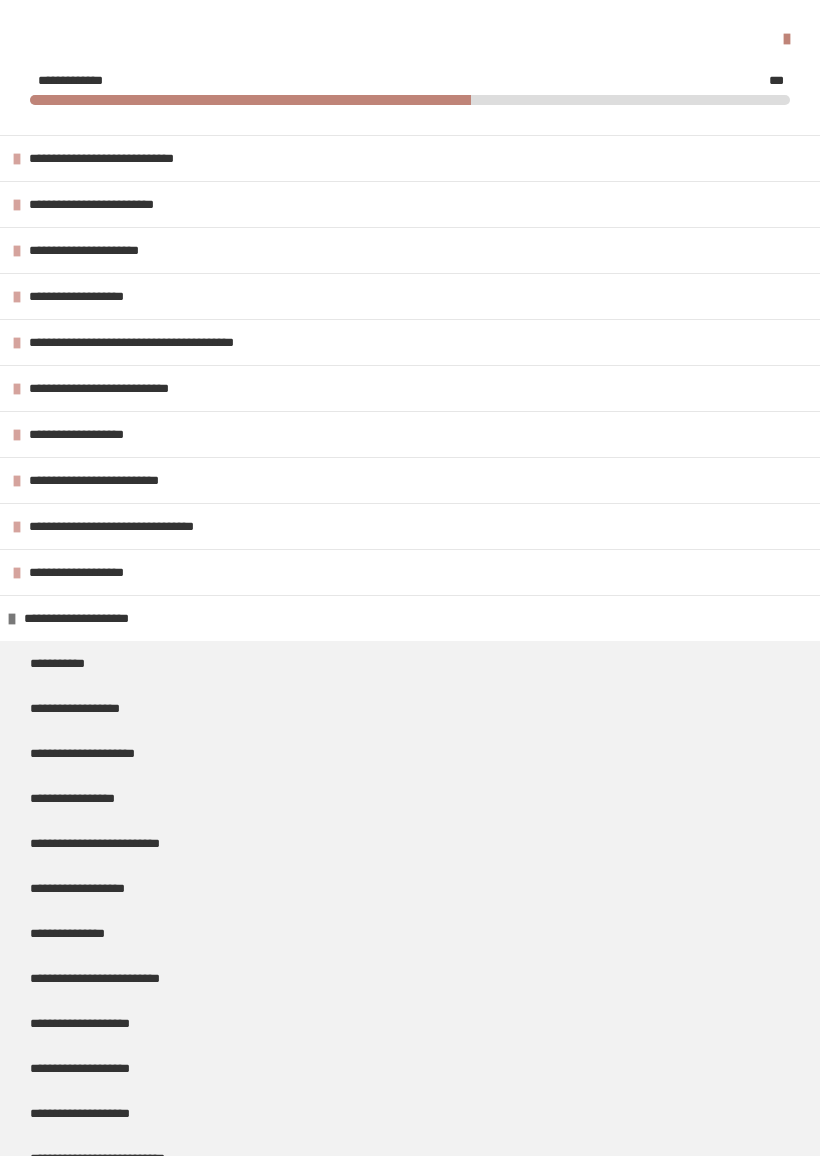 scroll, scrollTop: 368, scrollLeft: 0, axis: vertical 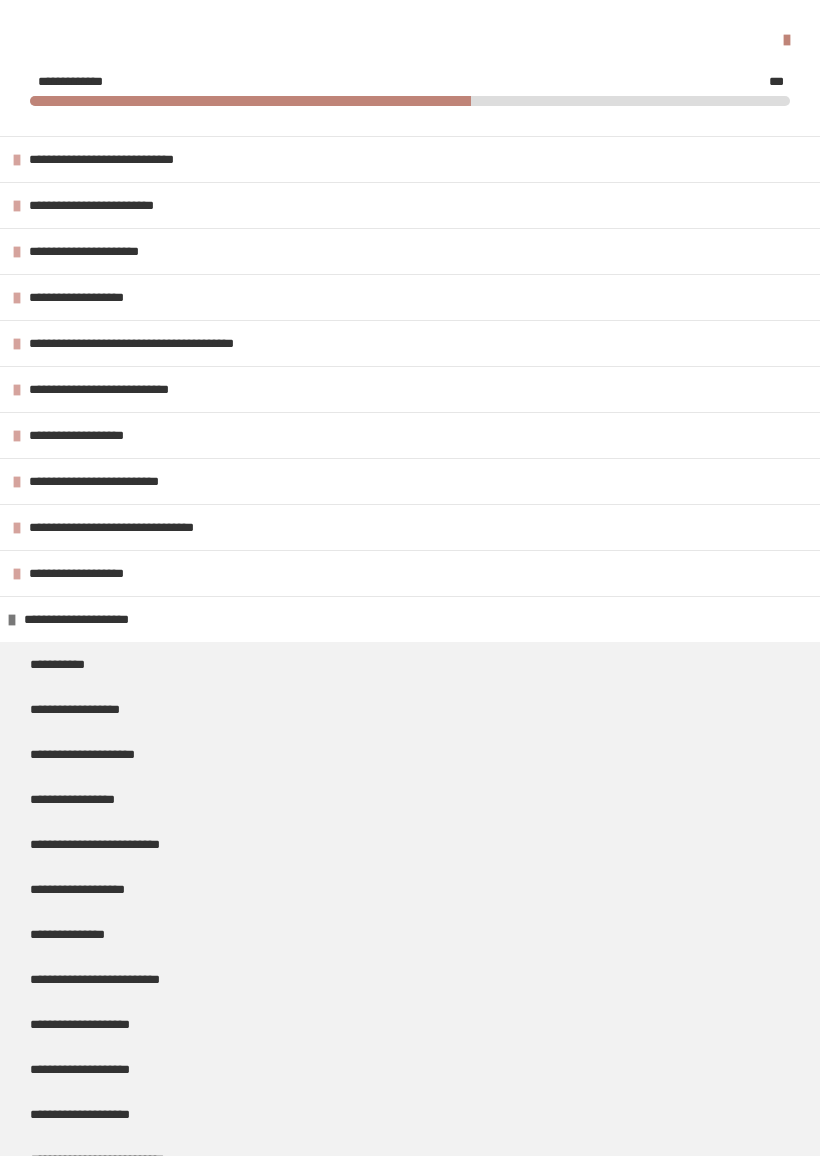 click at bounding box center (12, 620) 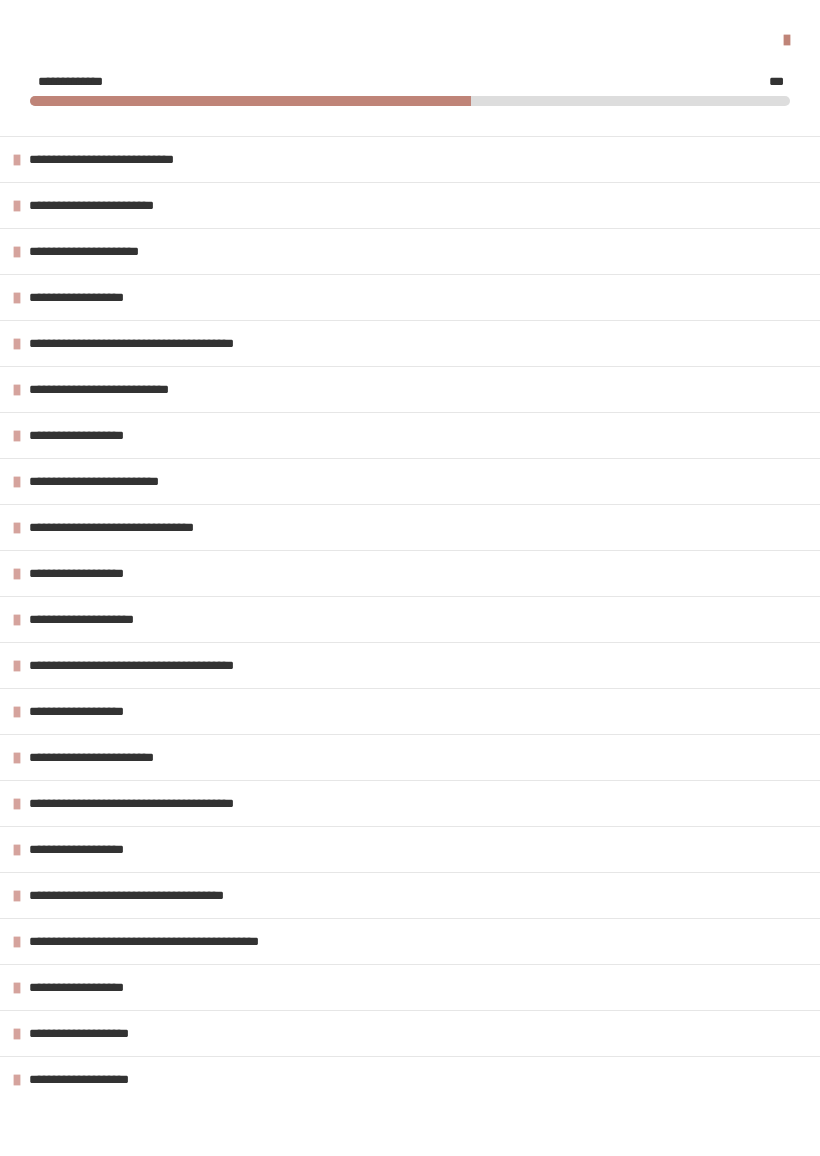 click on "**********" at bounding box center [93, 619] 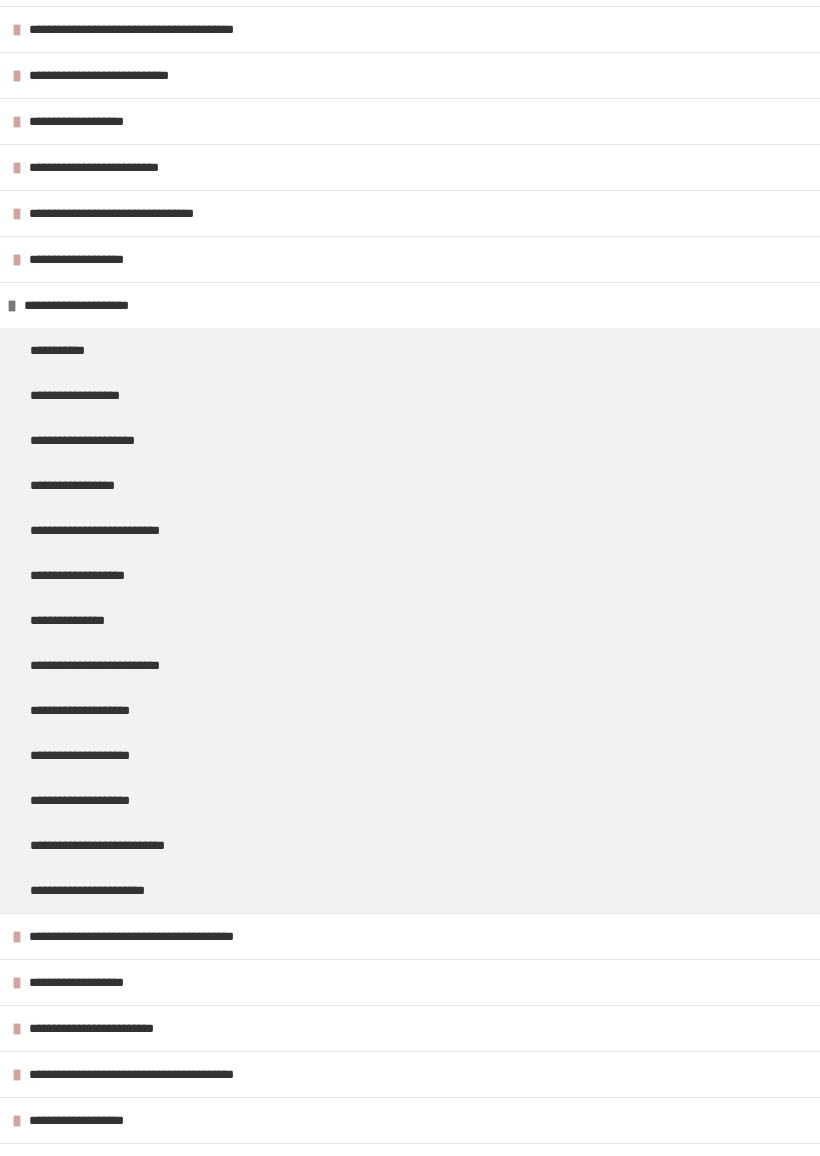 scroll, scrollTop: 315, scrollLeft: 0, axis: vertical 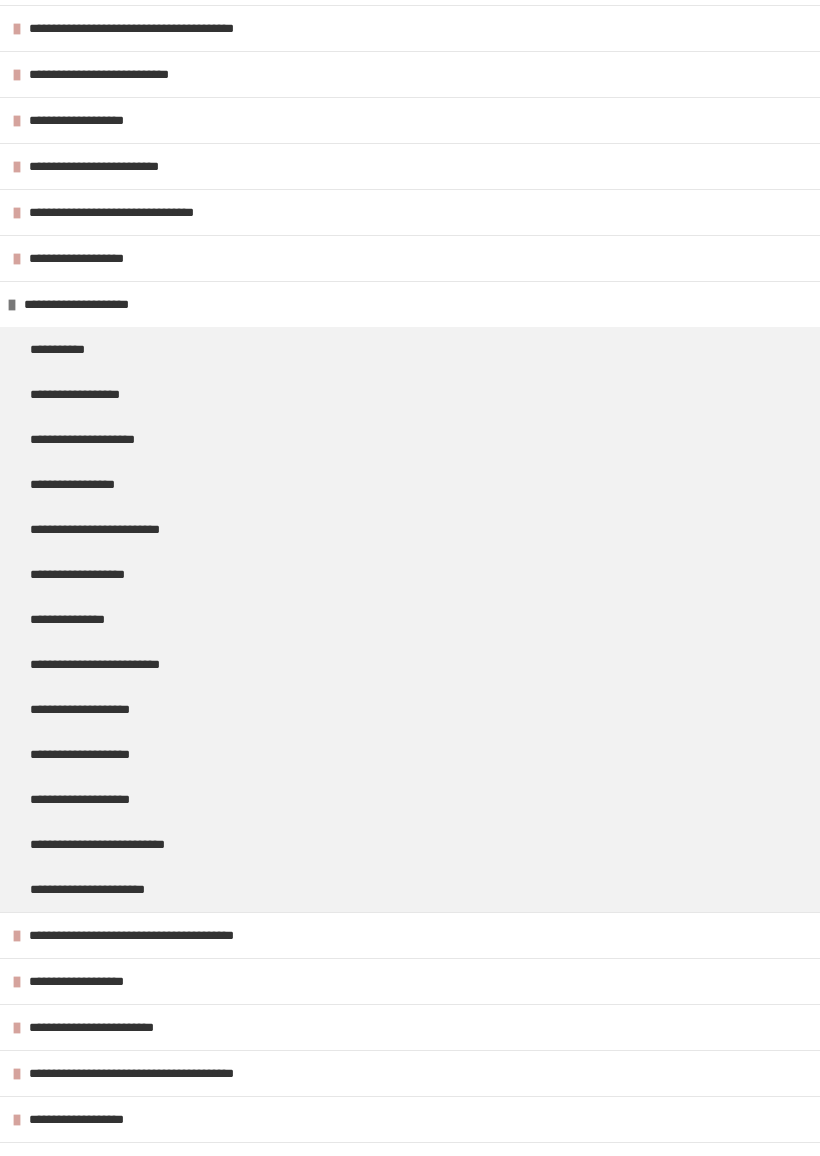 click on "**********" at bounding box center [88, 304] 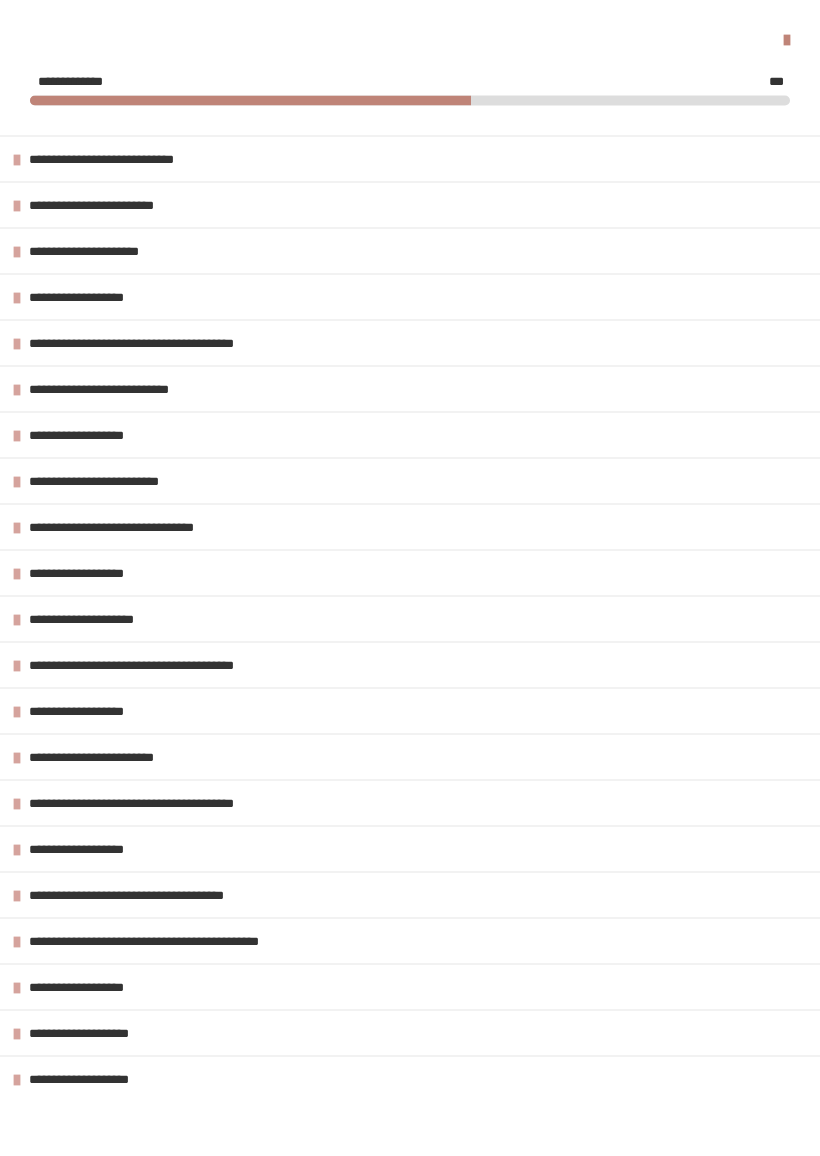 scroll, scrollTop: 0, scrollLeft: 0, axis: both 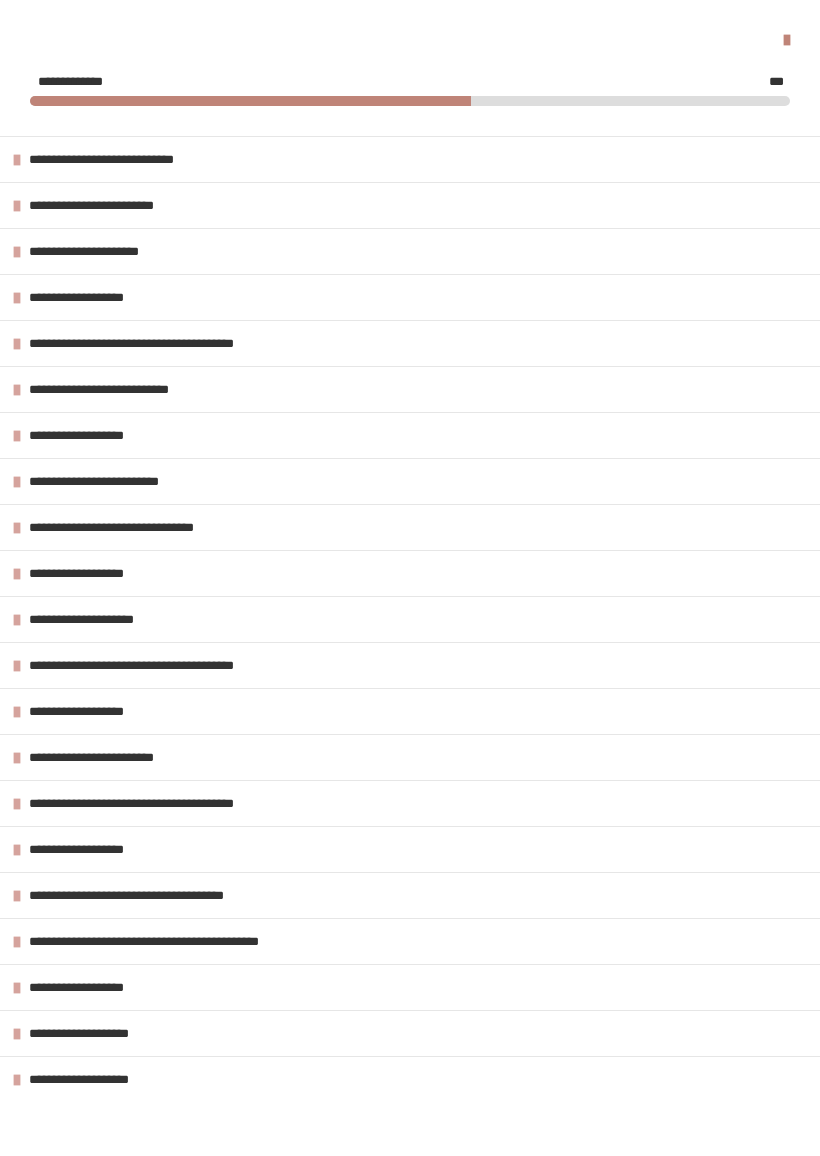click at bounding box center [410, 40] 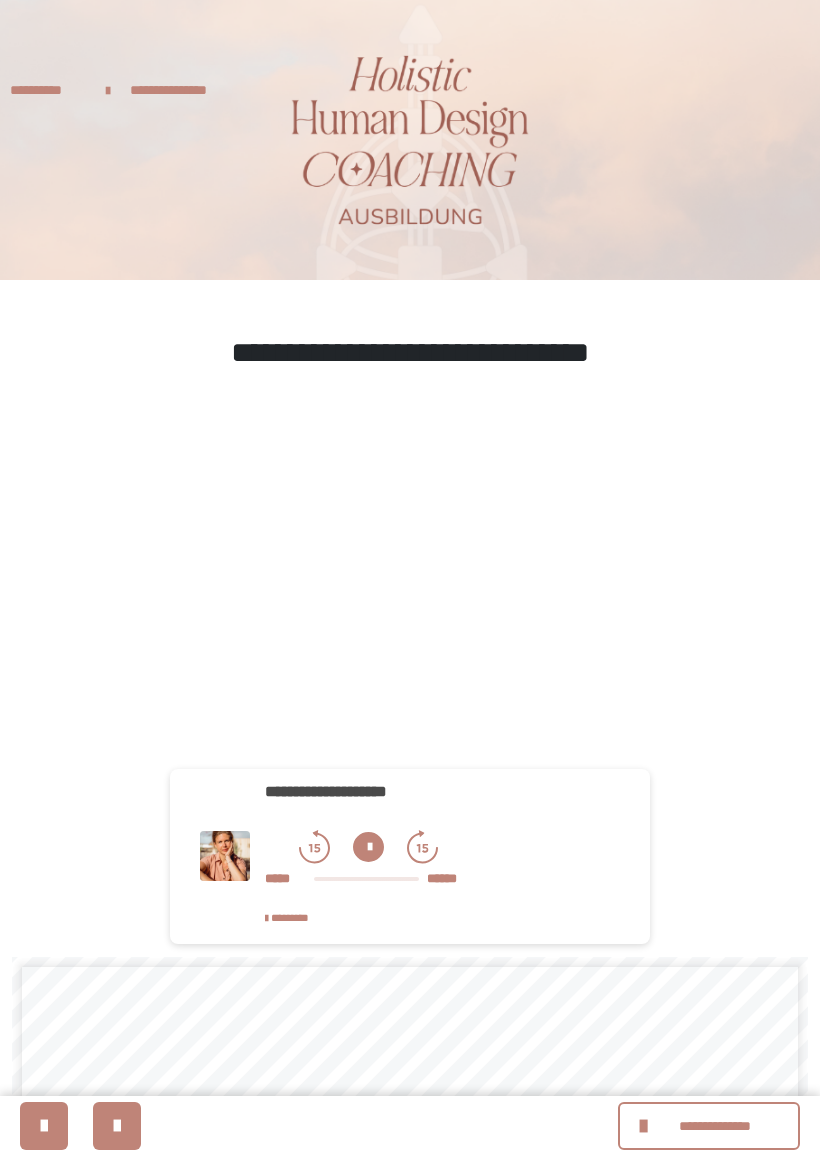 click on "**********" at bounding box center (48, 90) 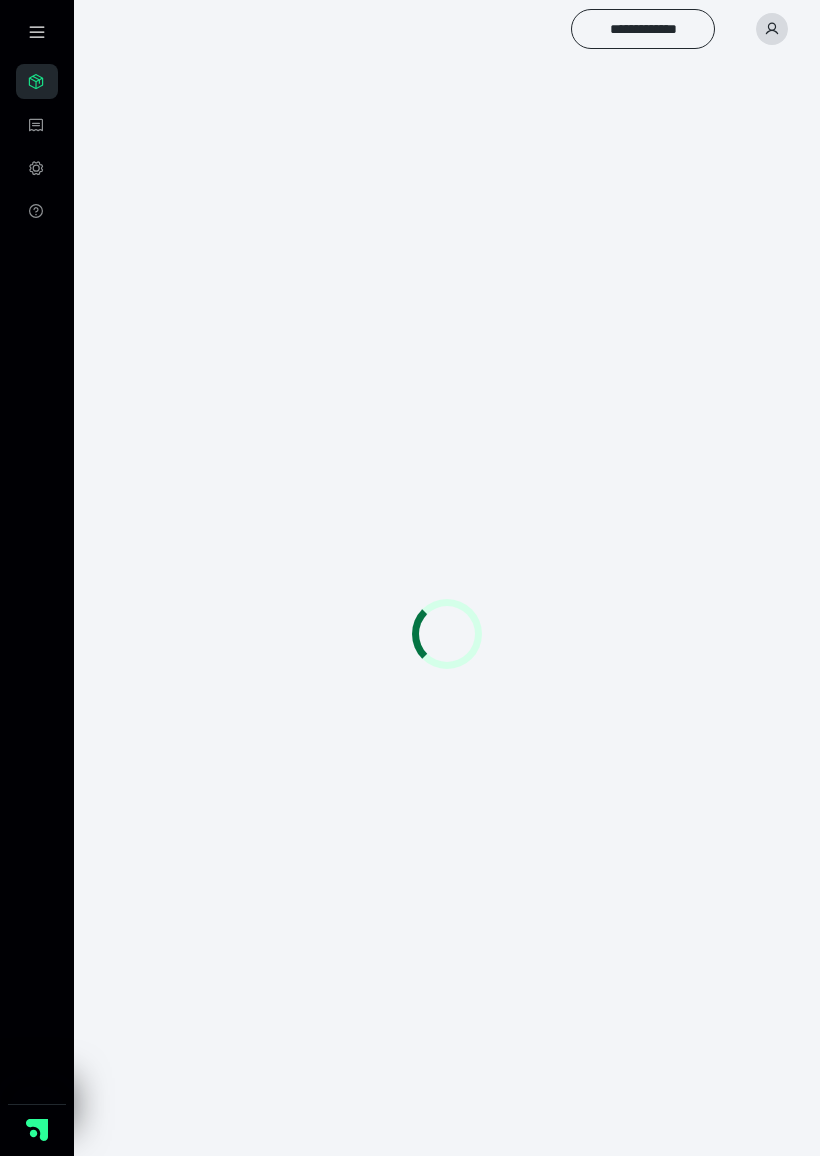 scroll, scrollTop: 0, scrollLeft: 0, axis: both 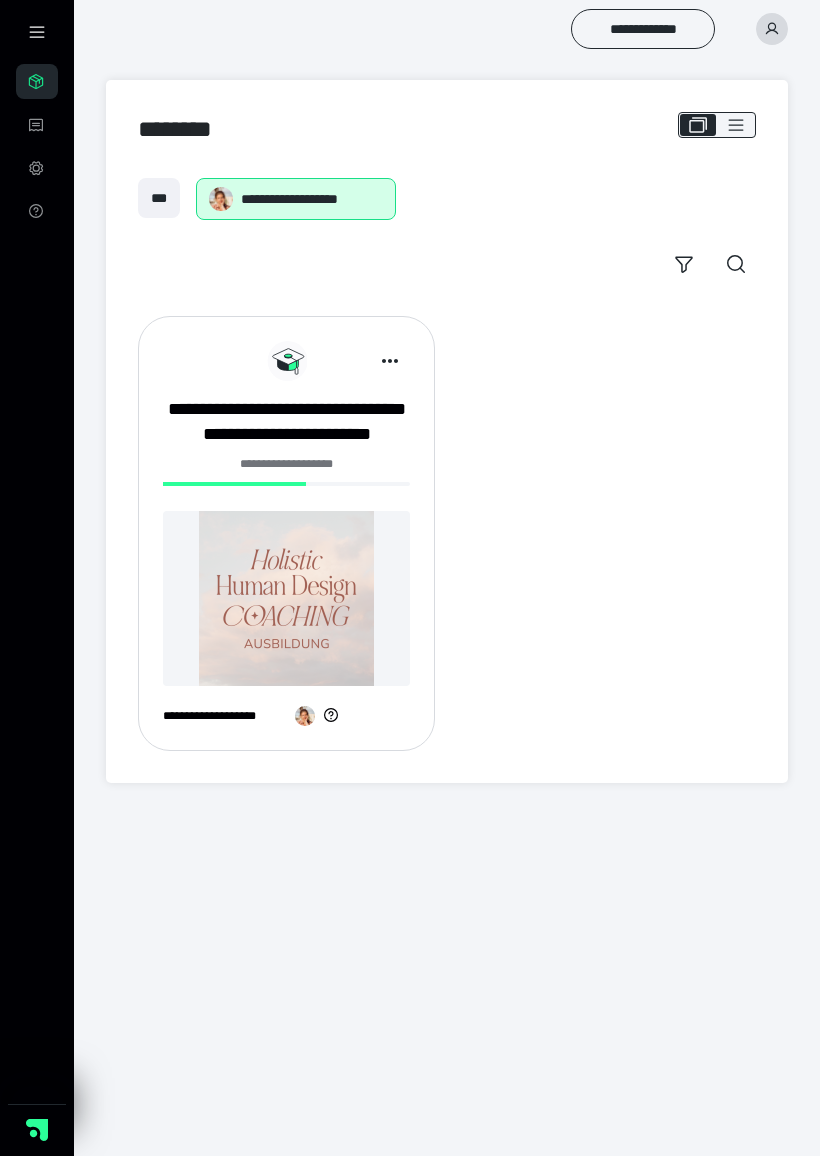 click 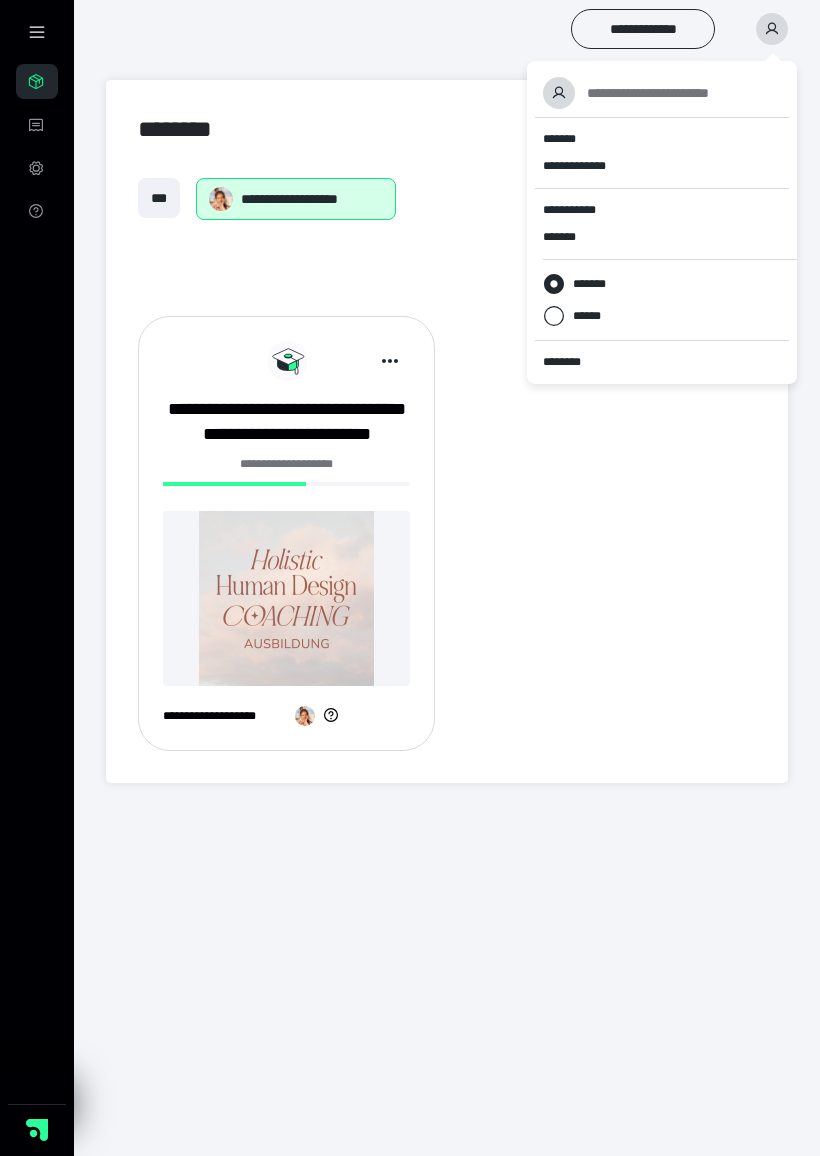 click on "********" at bounding box center (662, 362) 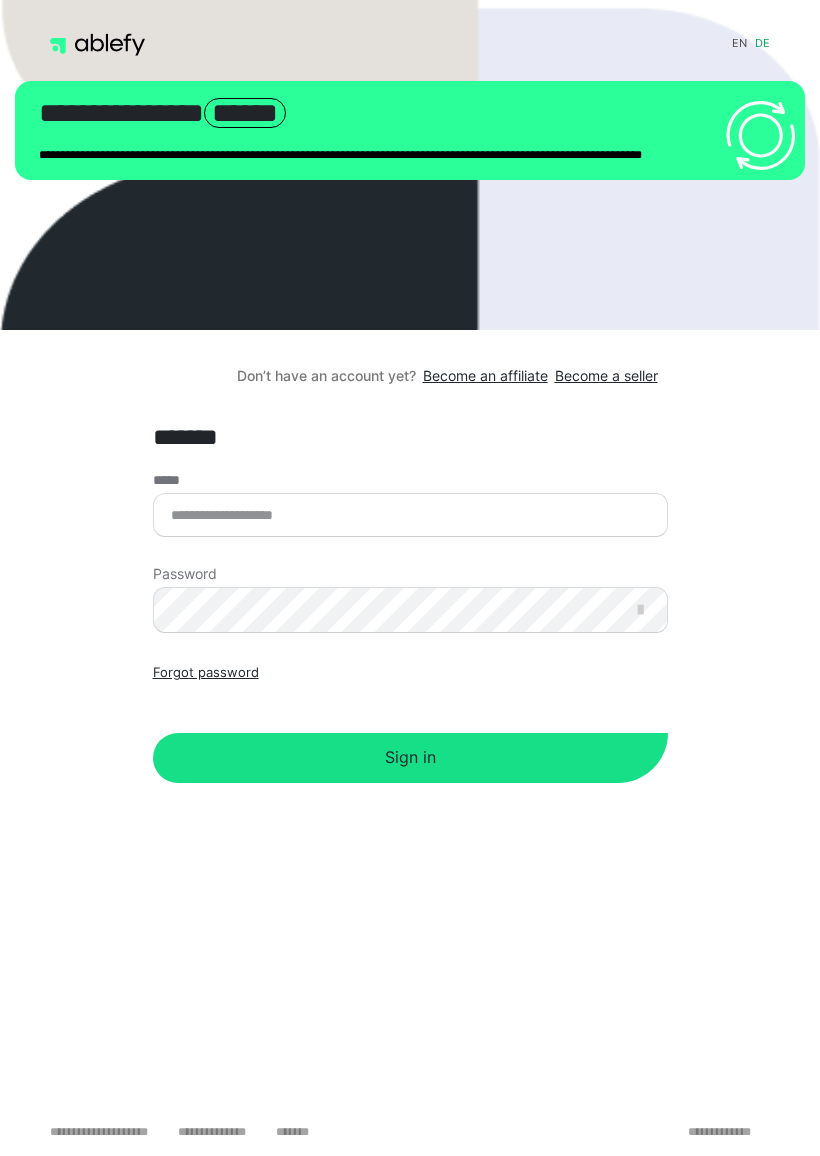 scroll, scrollTop: 0, scrollLeft: 0, axis: both 